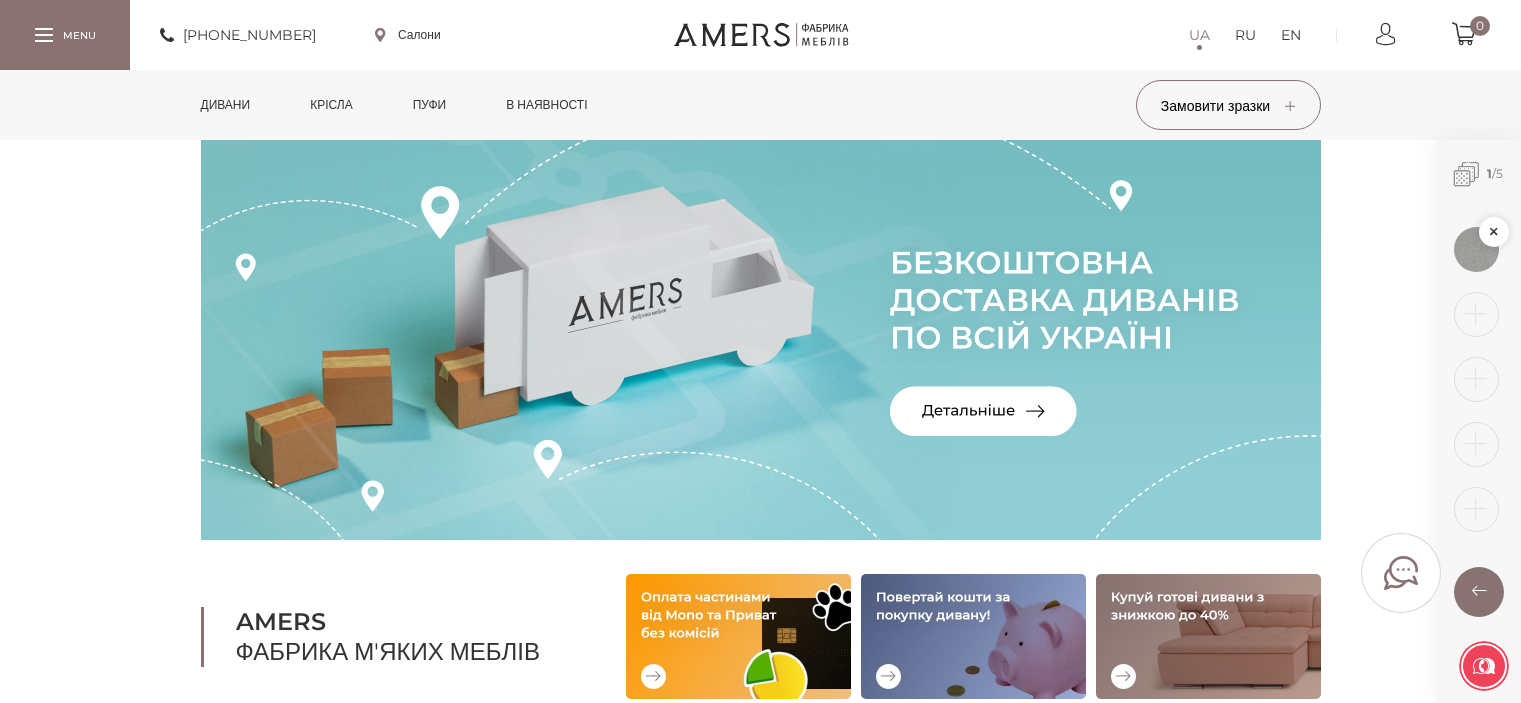 scroll, scrollTop: 0, scrollLeft: 0, axis: both 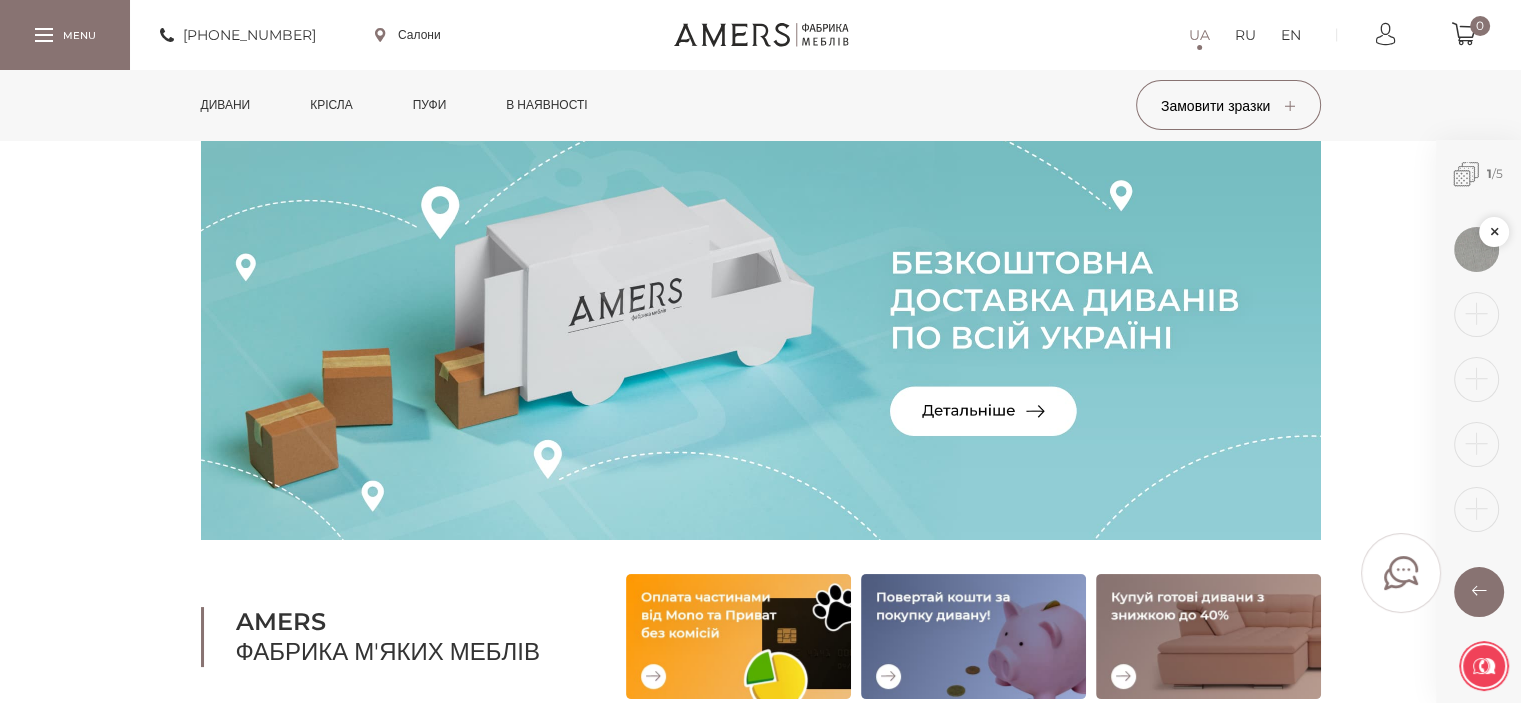 click on "Дивани" at bounding box center [226, 105] 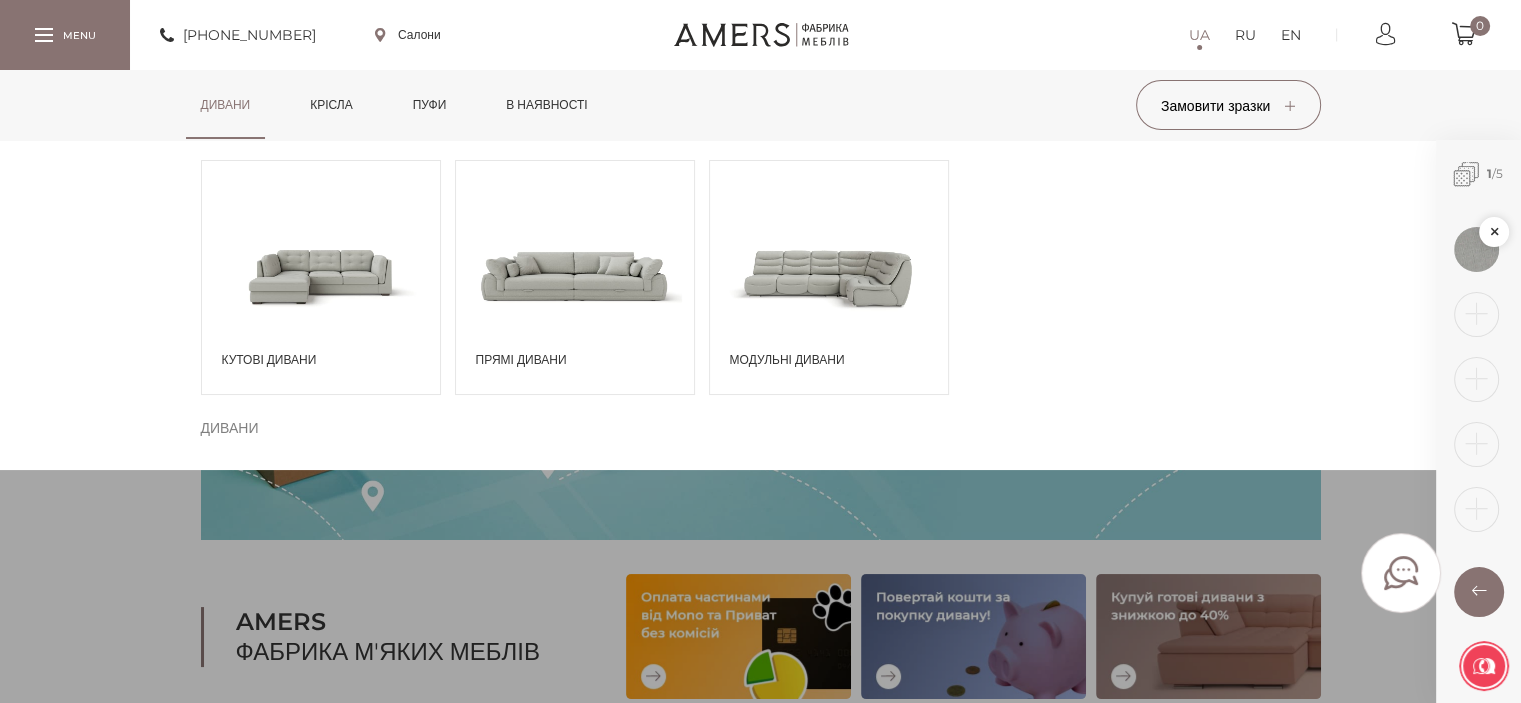 click at bounding box center [321, 275] 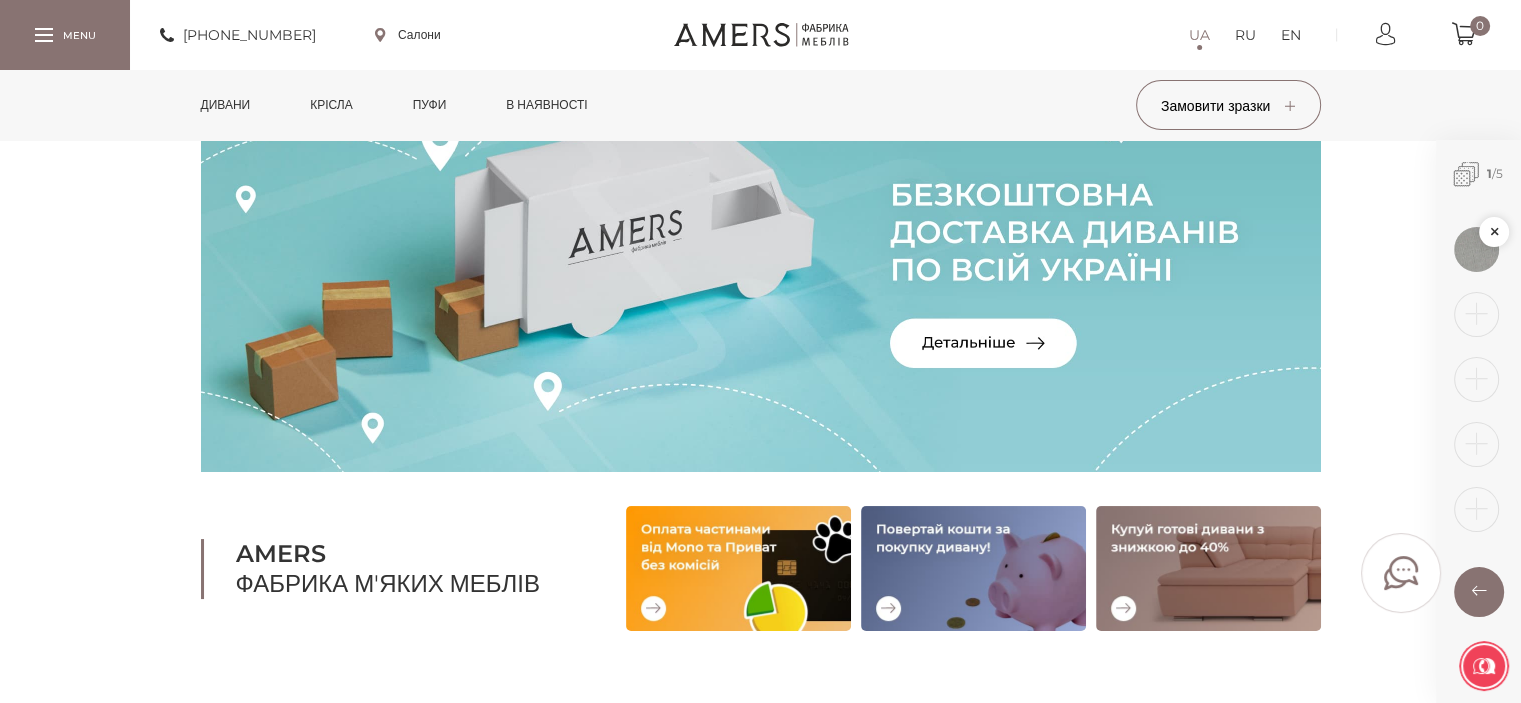 scroll, scrollTop: 0, scrollLeft: 0, axis: both 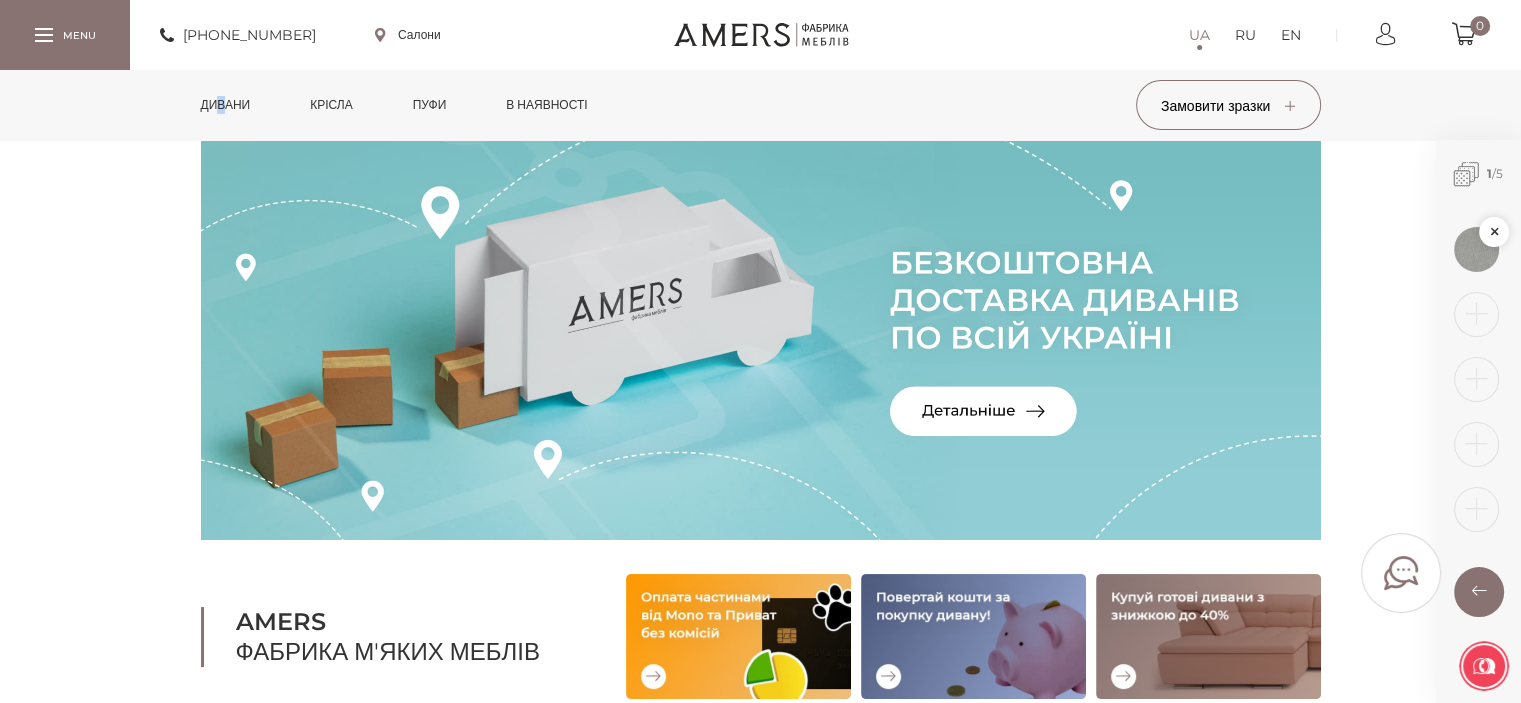 click on "Дивани" at bounding box center [226, 105] 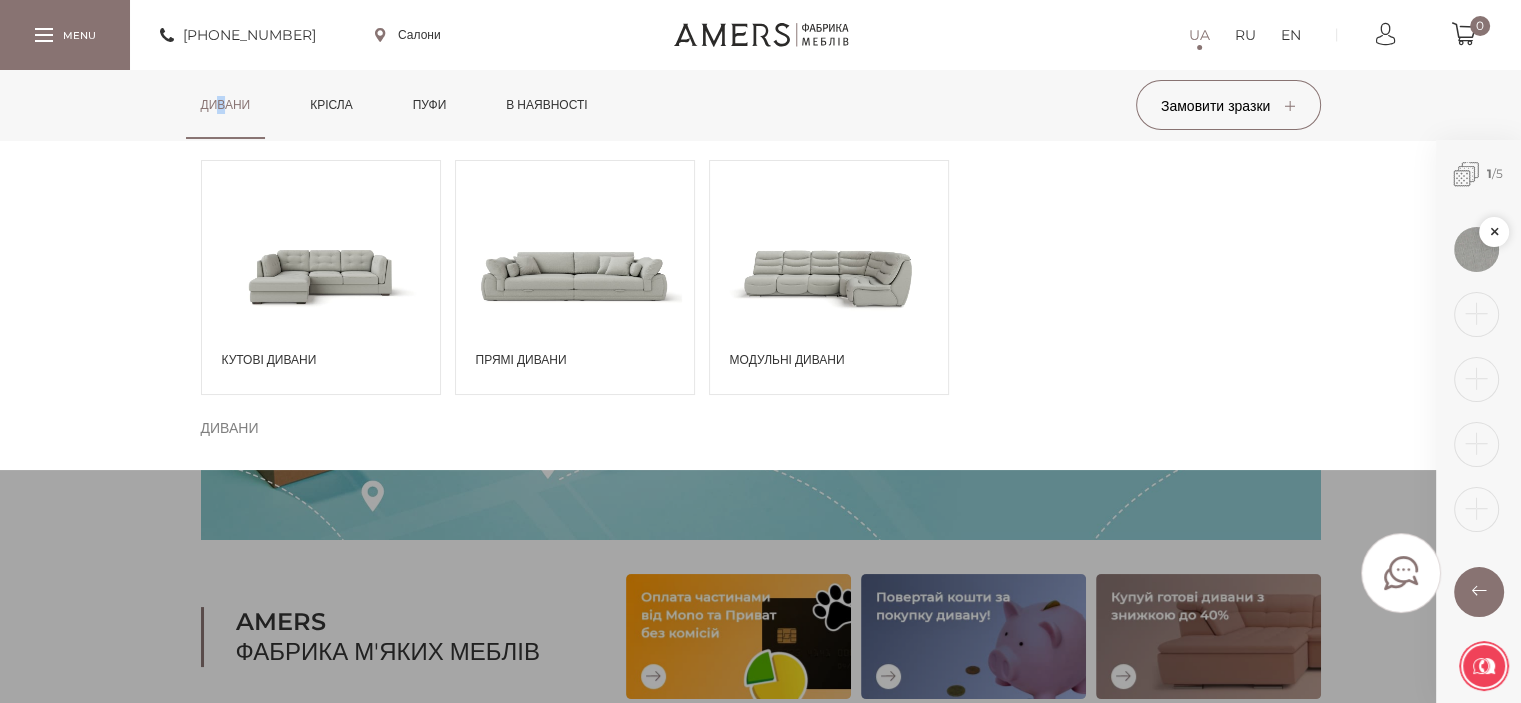 click at bounding box center [829, 275] 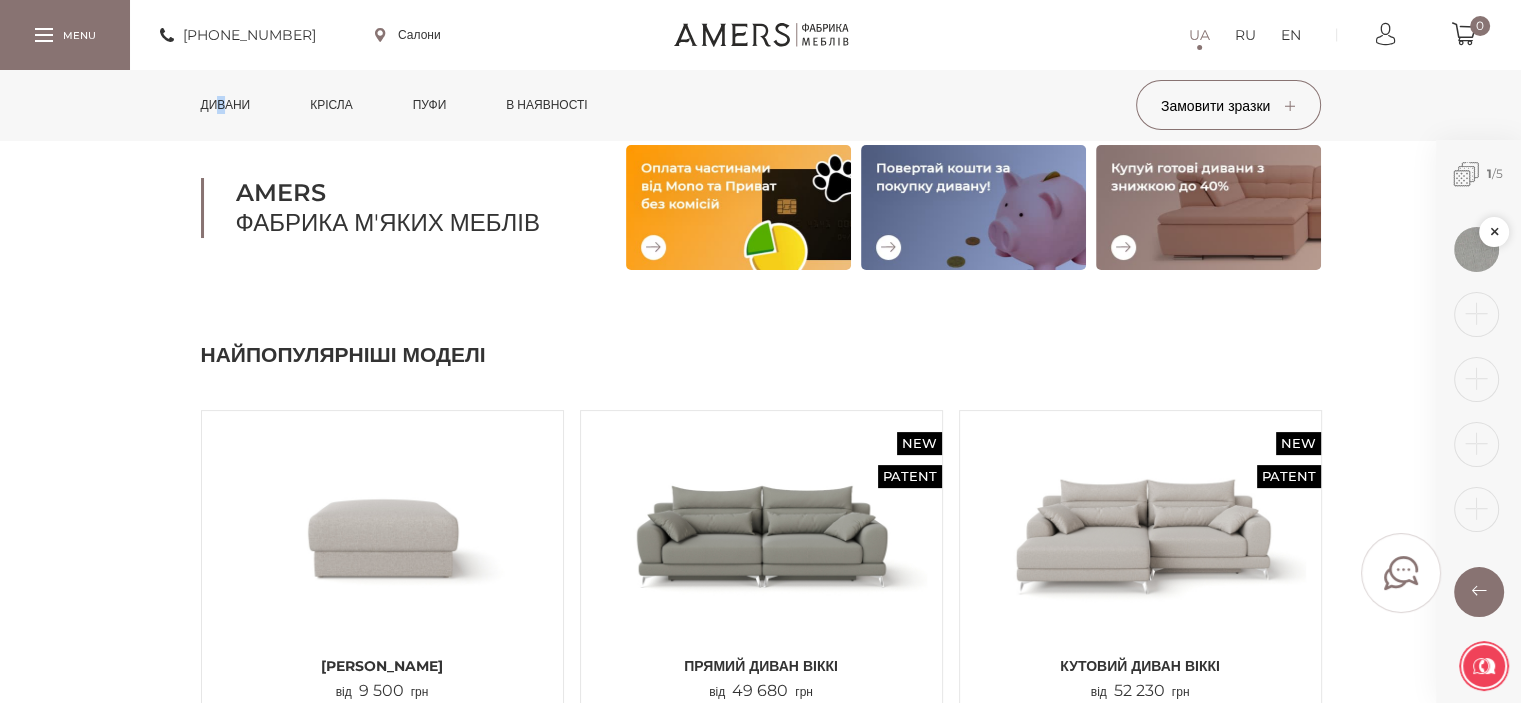 scroll, scrollTop: 300, scrollLeft: 0, axis: vertical 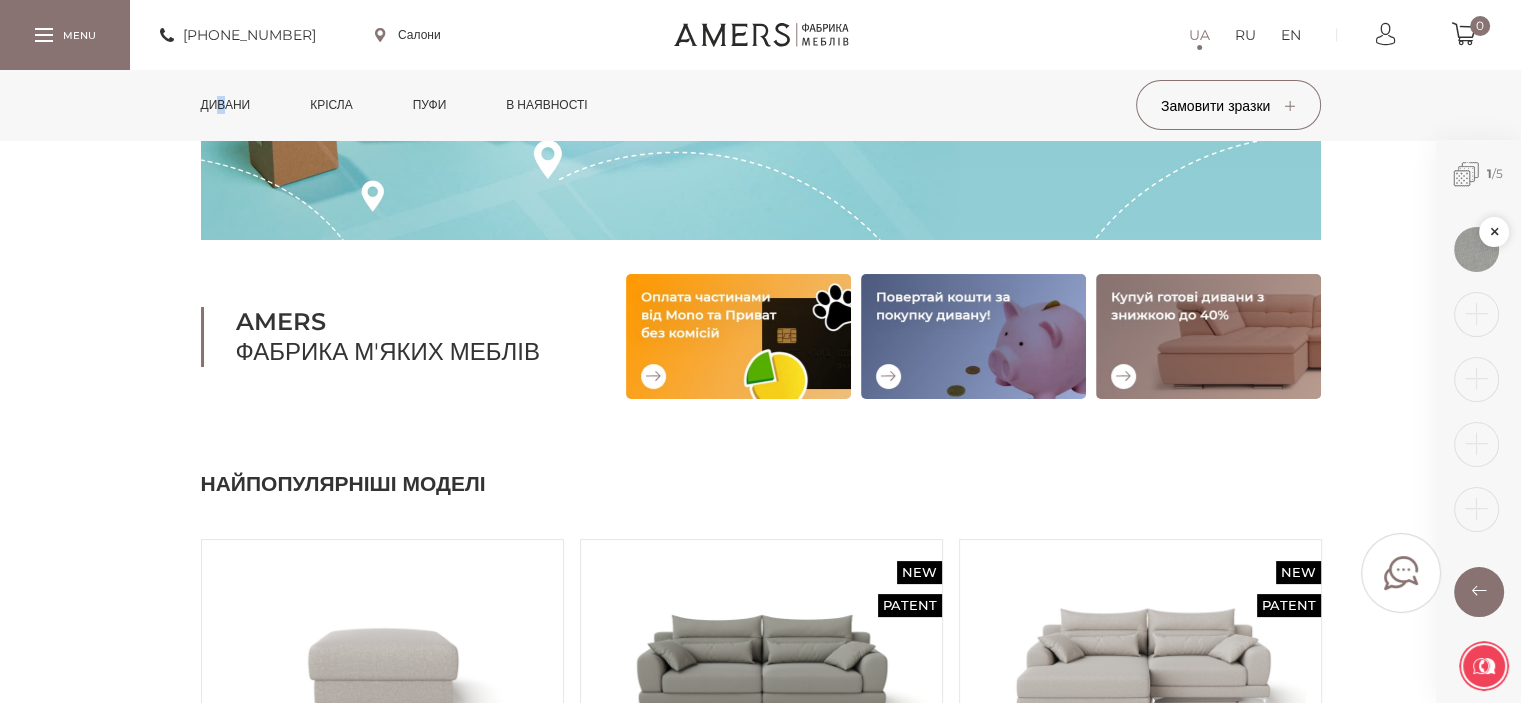 click on "Дивани" at bounding box center (226, 105) 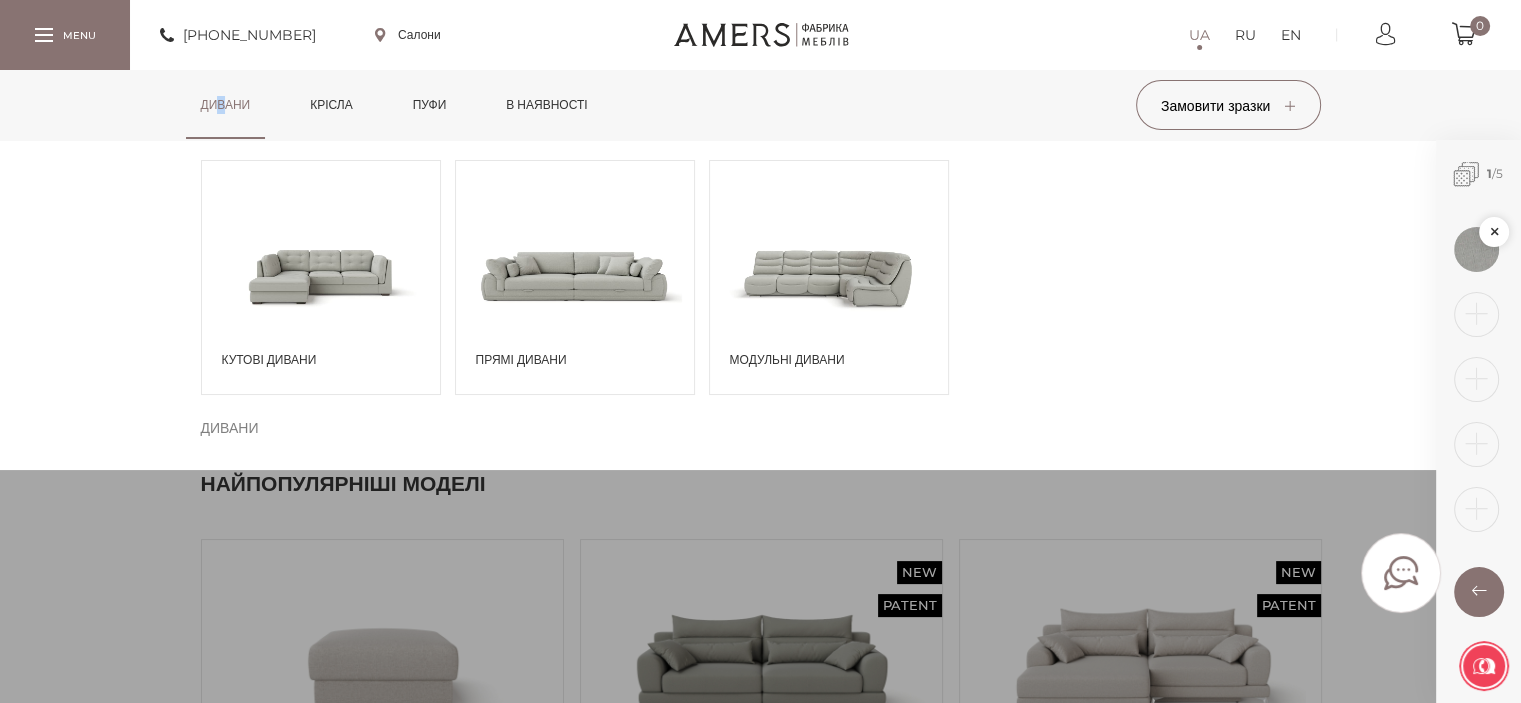 click at bounding box center (575, 275) 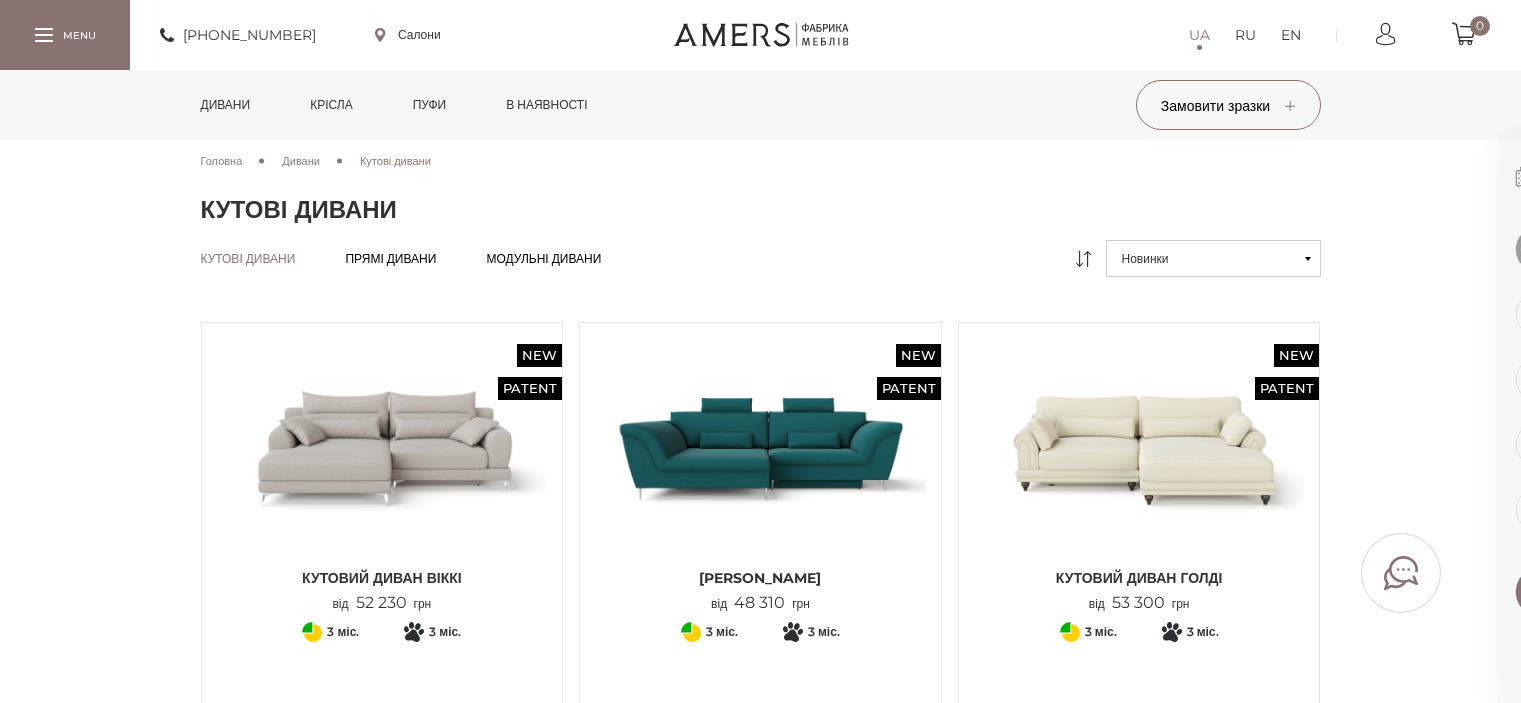 scroll, scrollTop: 0, scrollLeft: 0, axis: both 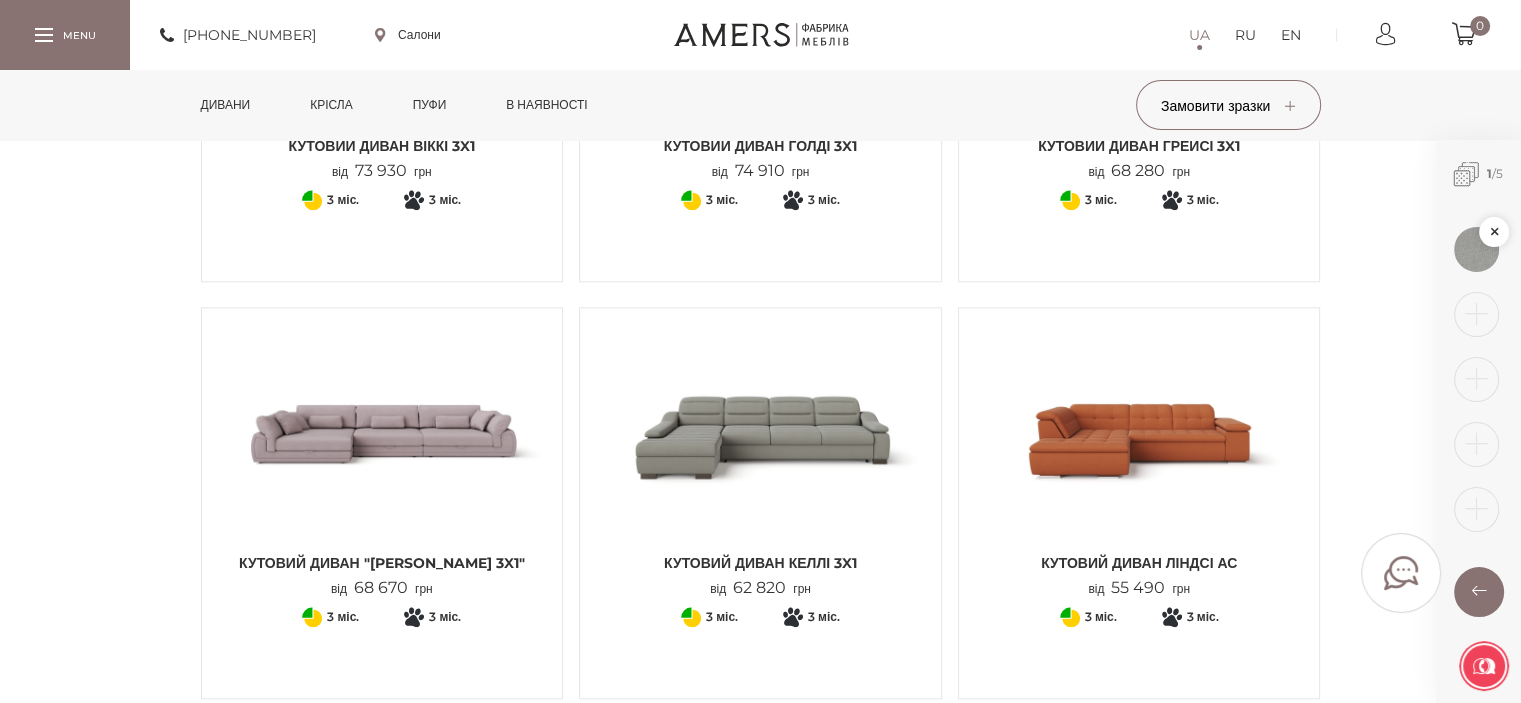 drag, startPoint x: 470, startPoint y: 485, endPoint x: 893, endPoint y: 376, distance: 436.81805 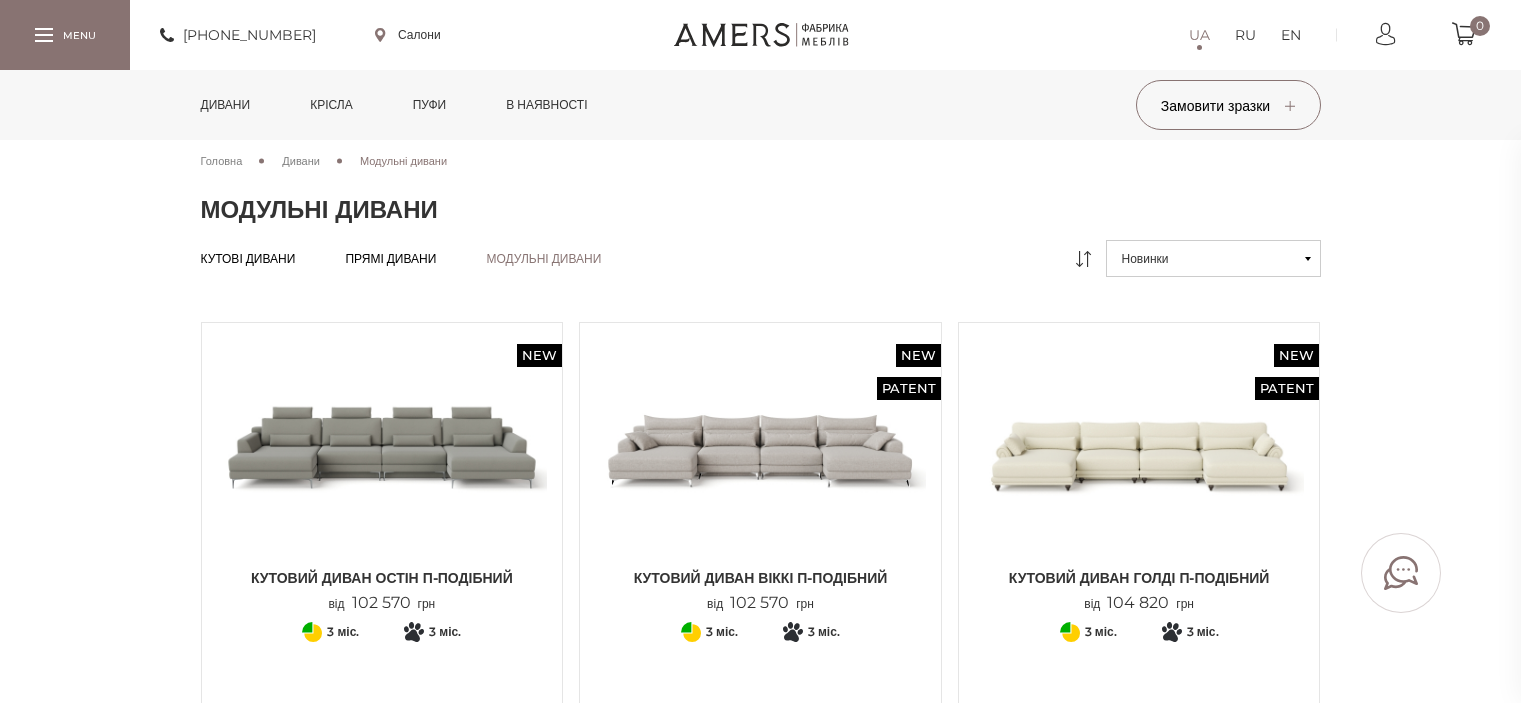 scroll, scrollTop: 0, scrollLeft: 0, axis: both 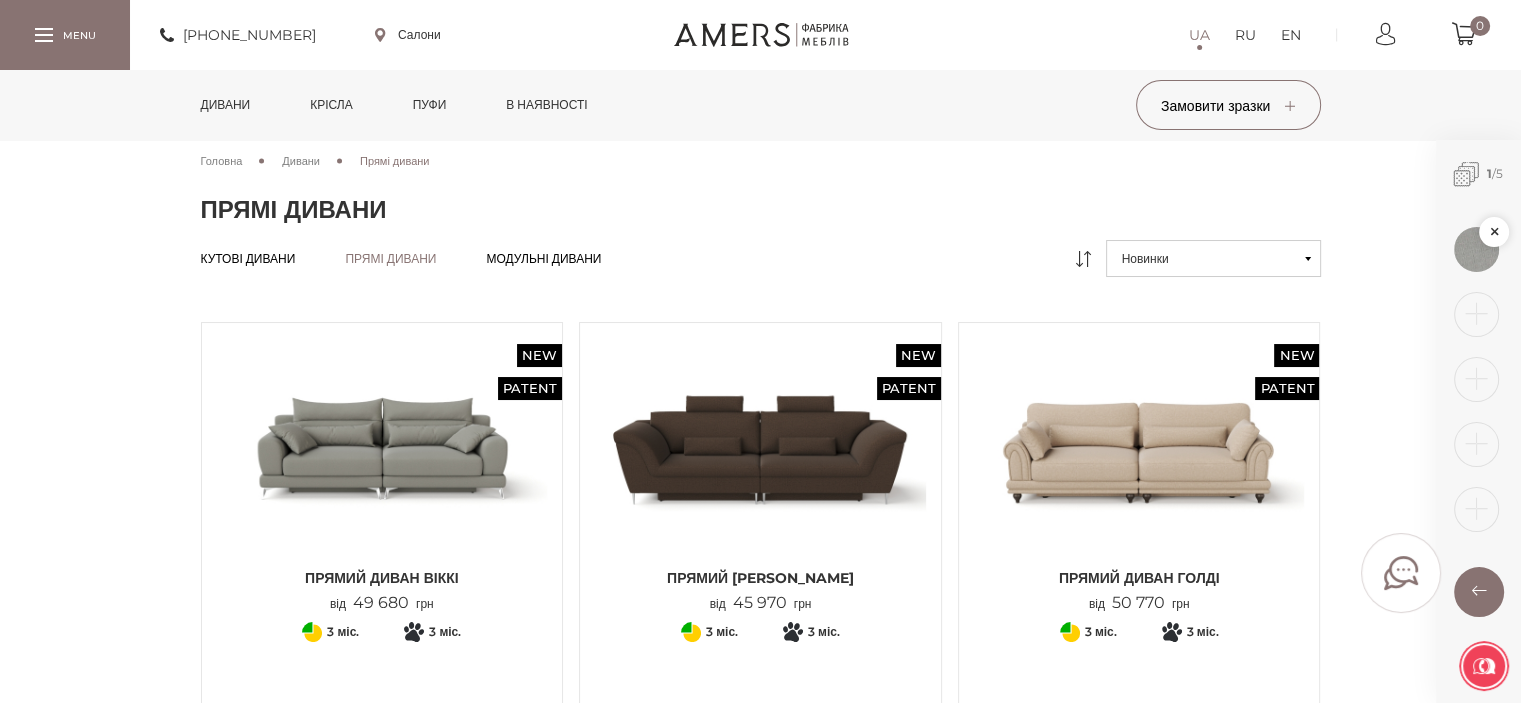click on "Дивани" at bounding box center (226, 105) 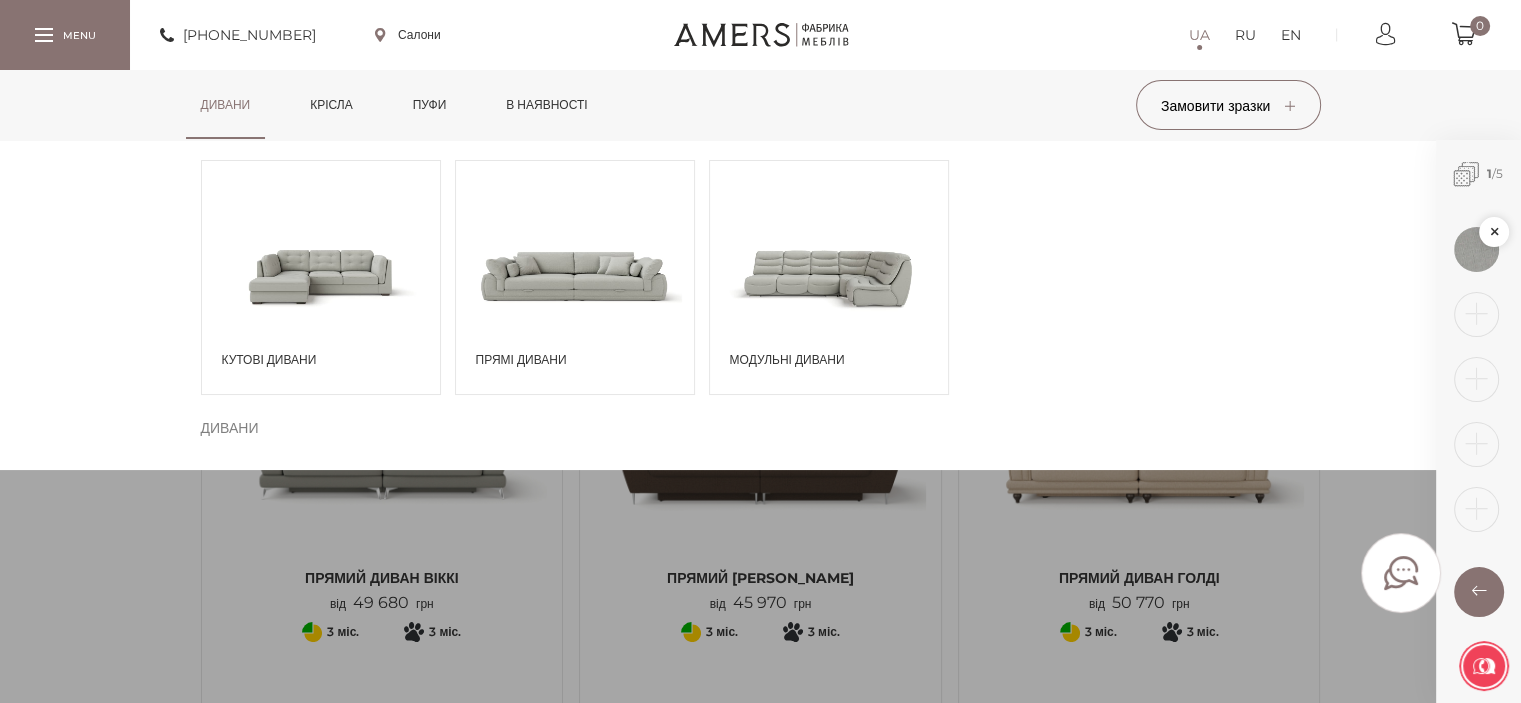 click at bounding box center [321, 275] 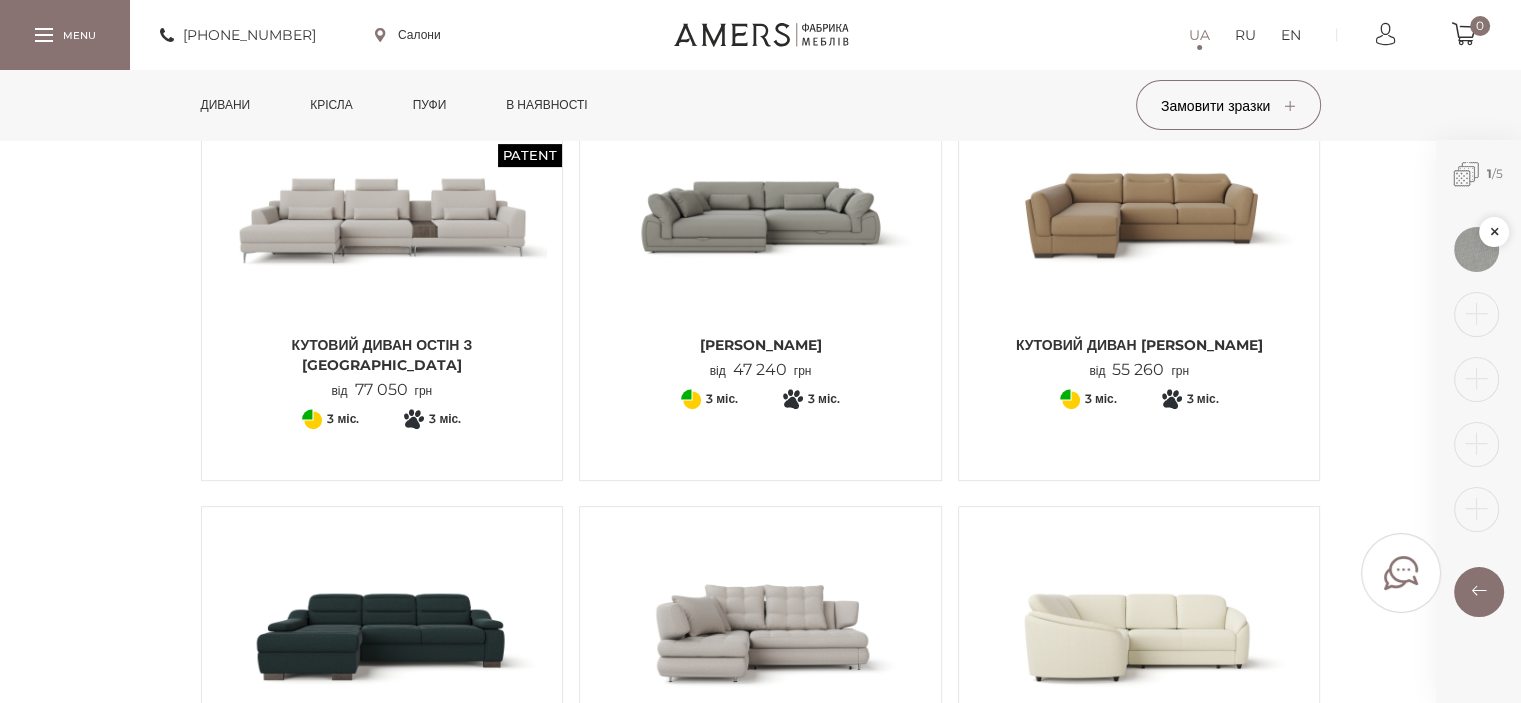 scroll, scrollTop: 1680, scrollLeft: 0, axis: vertical 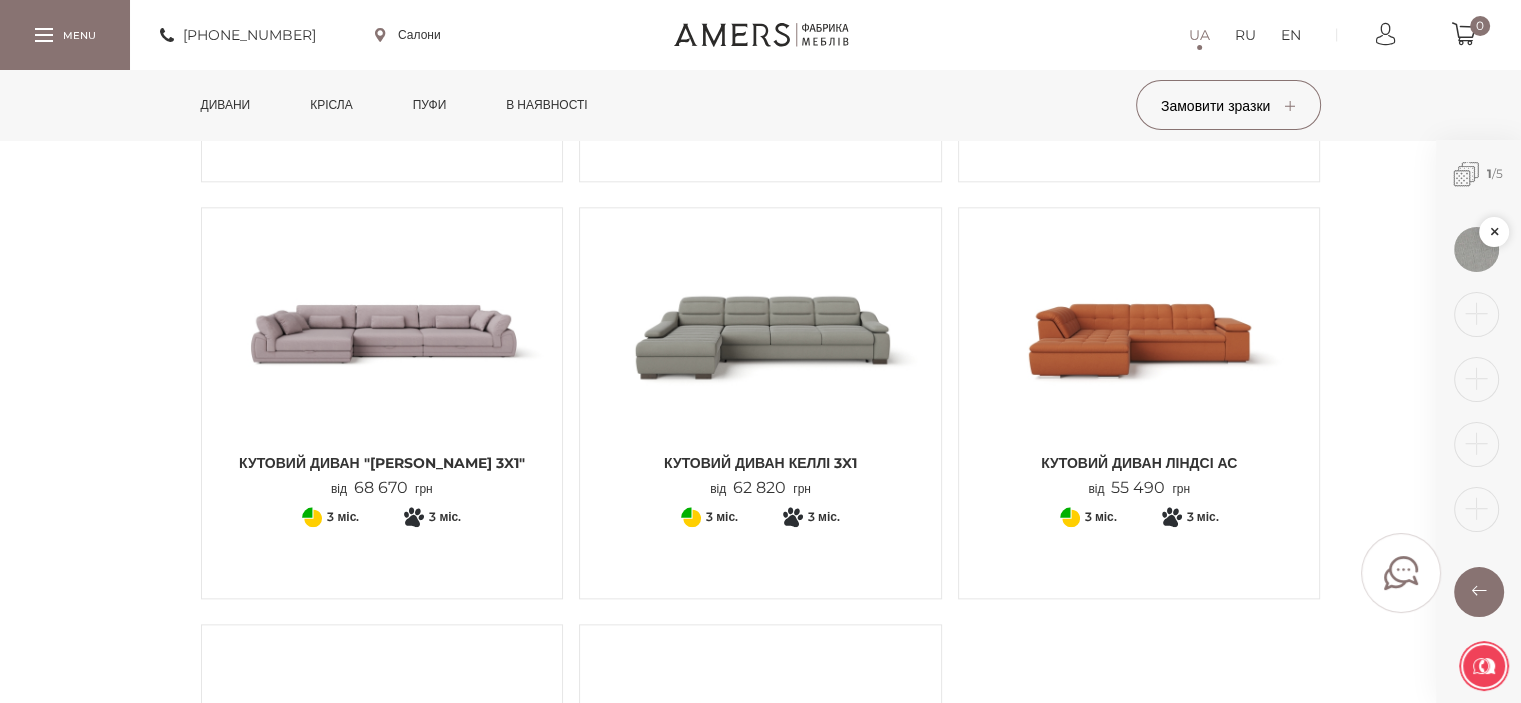 click at bounding box center (1139, 333) 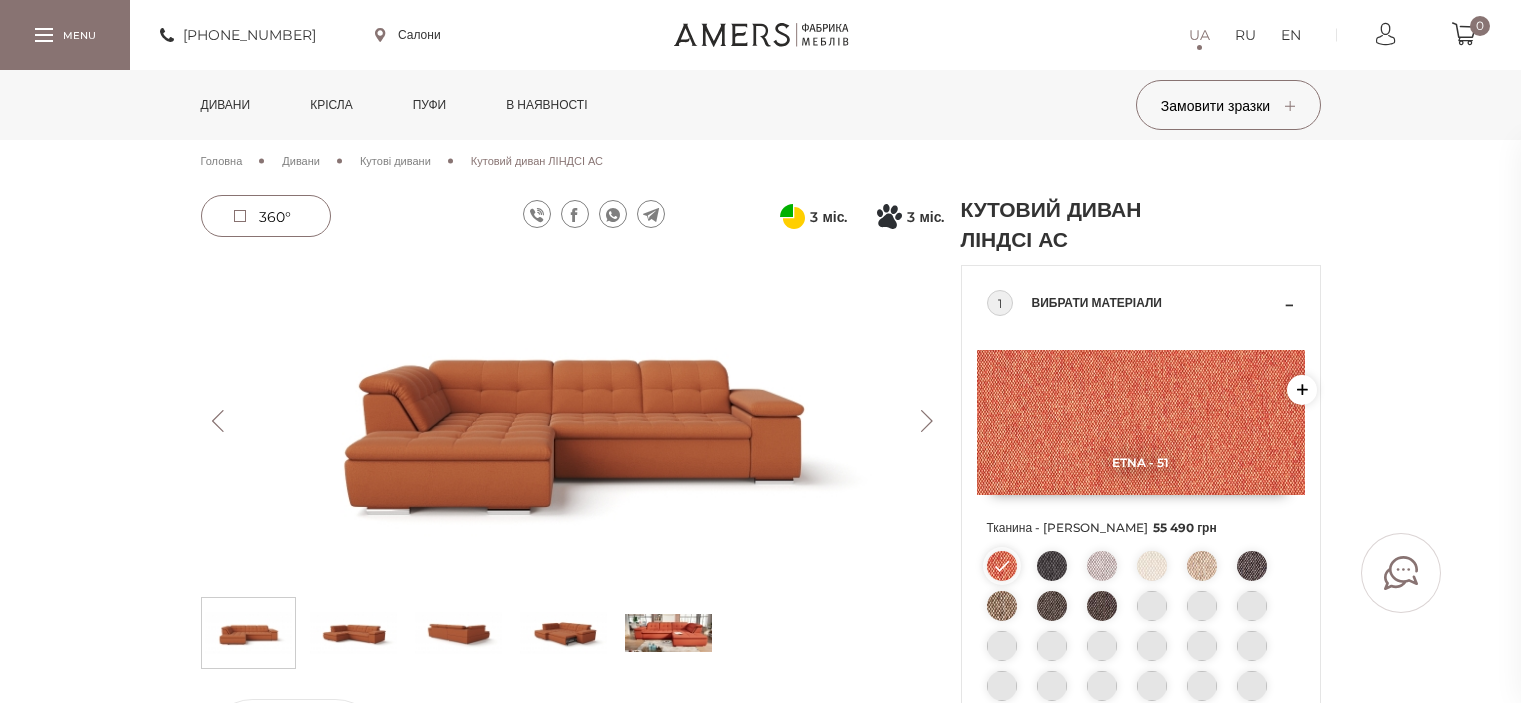 scroll, scrollTop: 0, scrollLeft: 0, axis: both 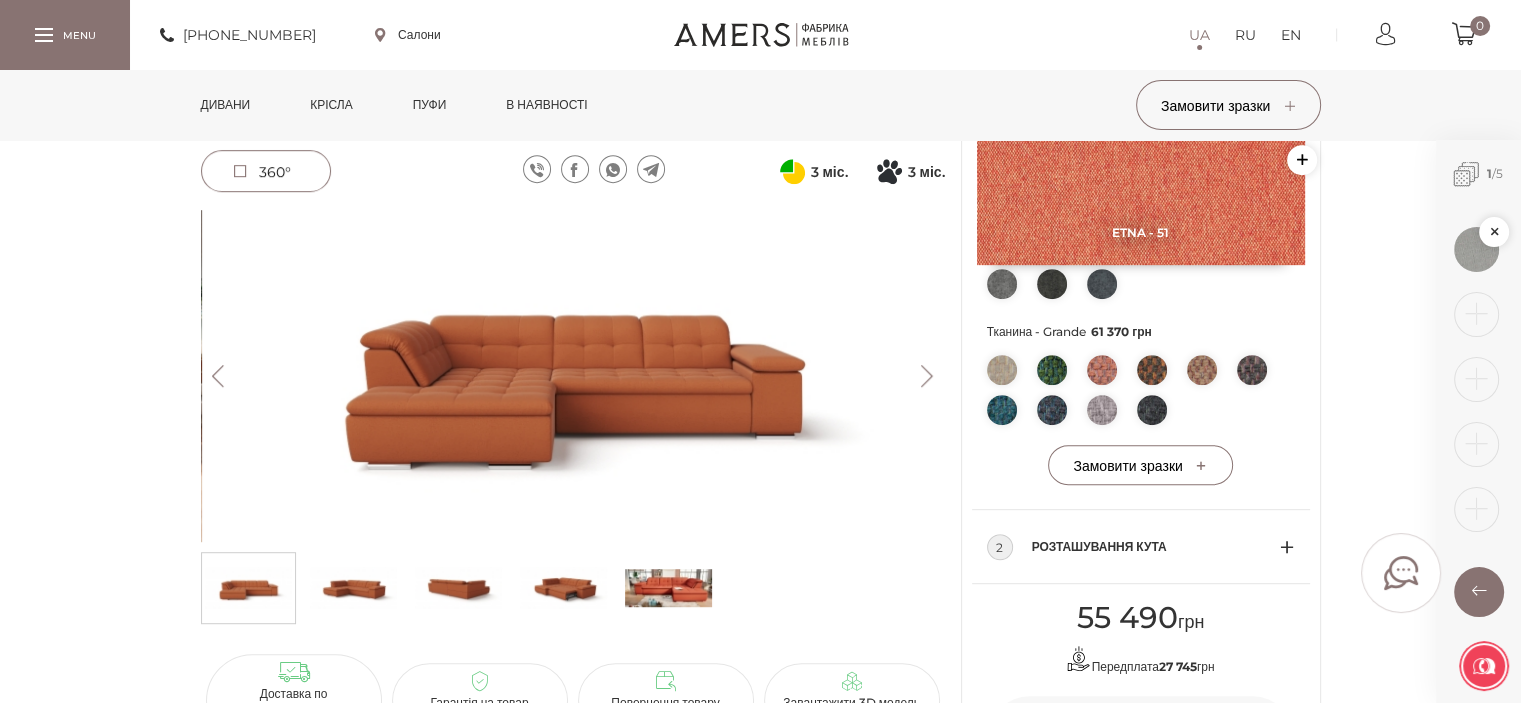 click at bounding box center [574, 376] 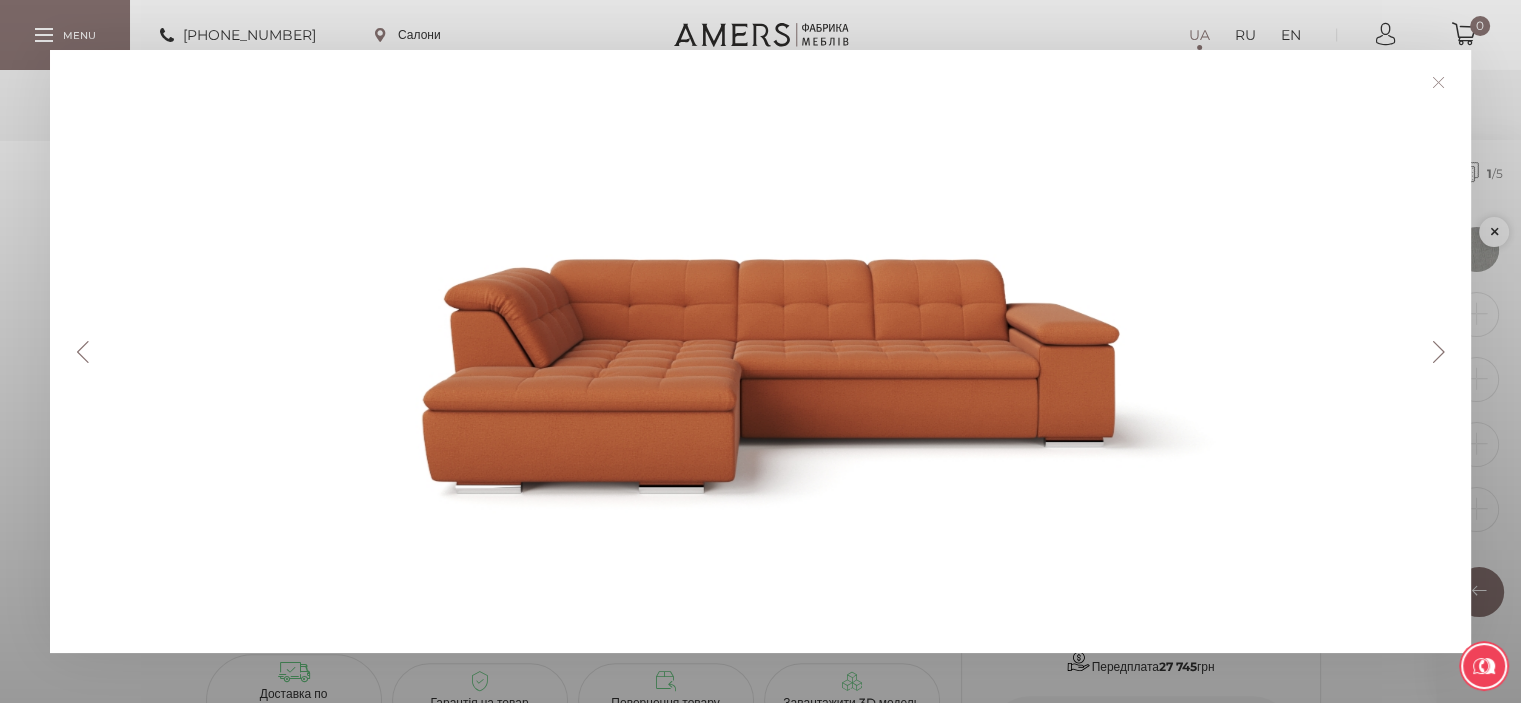 click on "Next" at bounding box center [1438, 352] 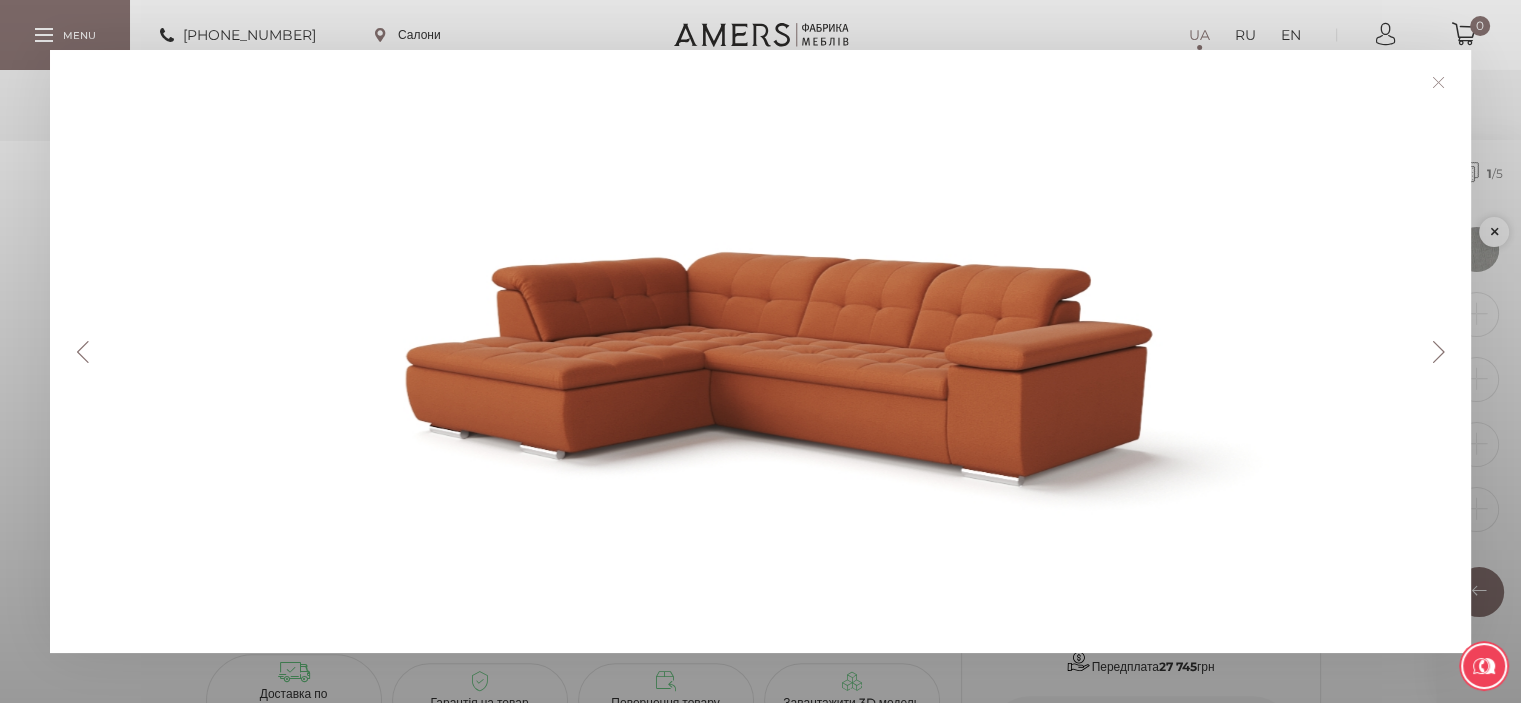 click on "Next" at bounding box center (1438, 352) 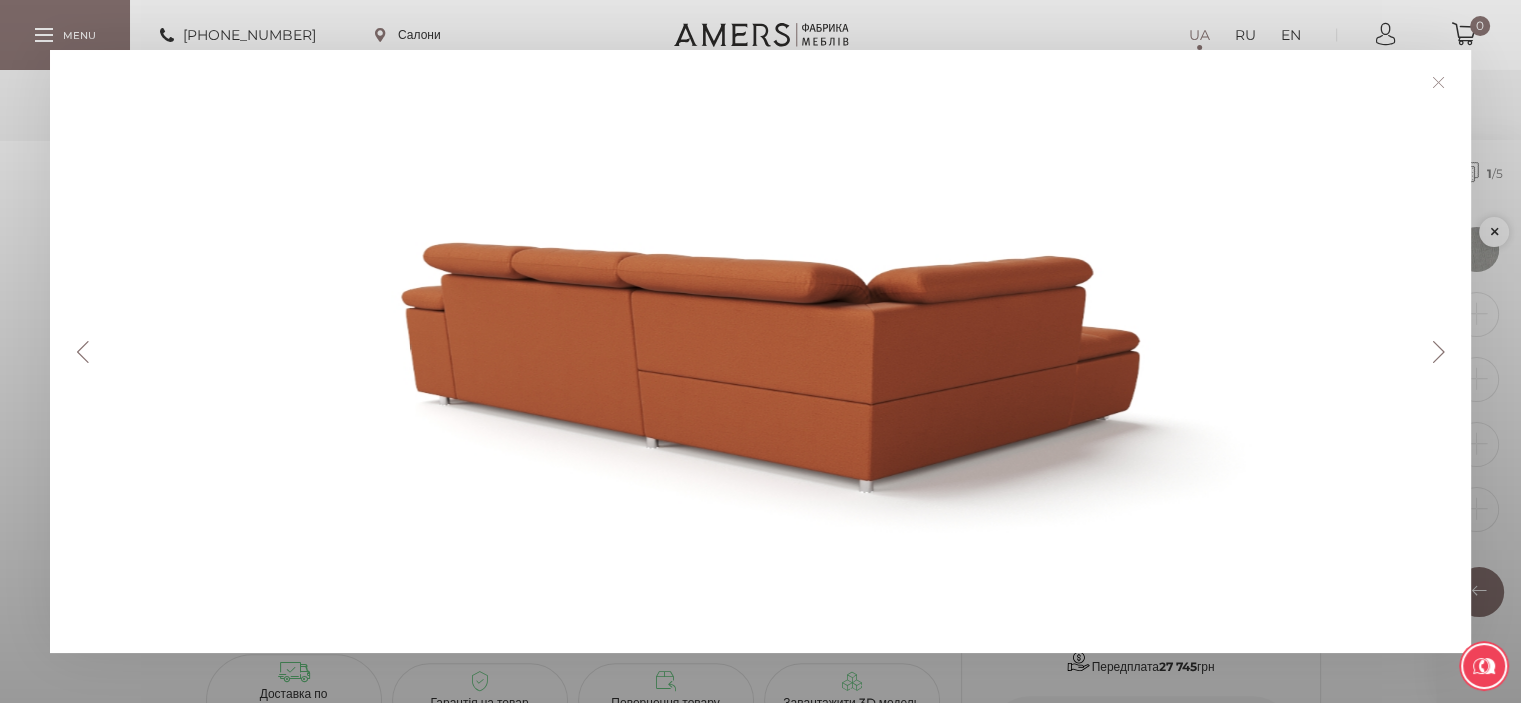 click on "Next" at bounding box center [1438, 352] 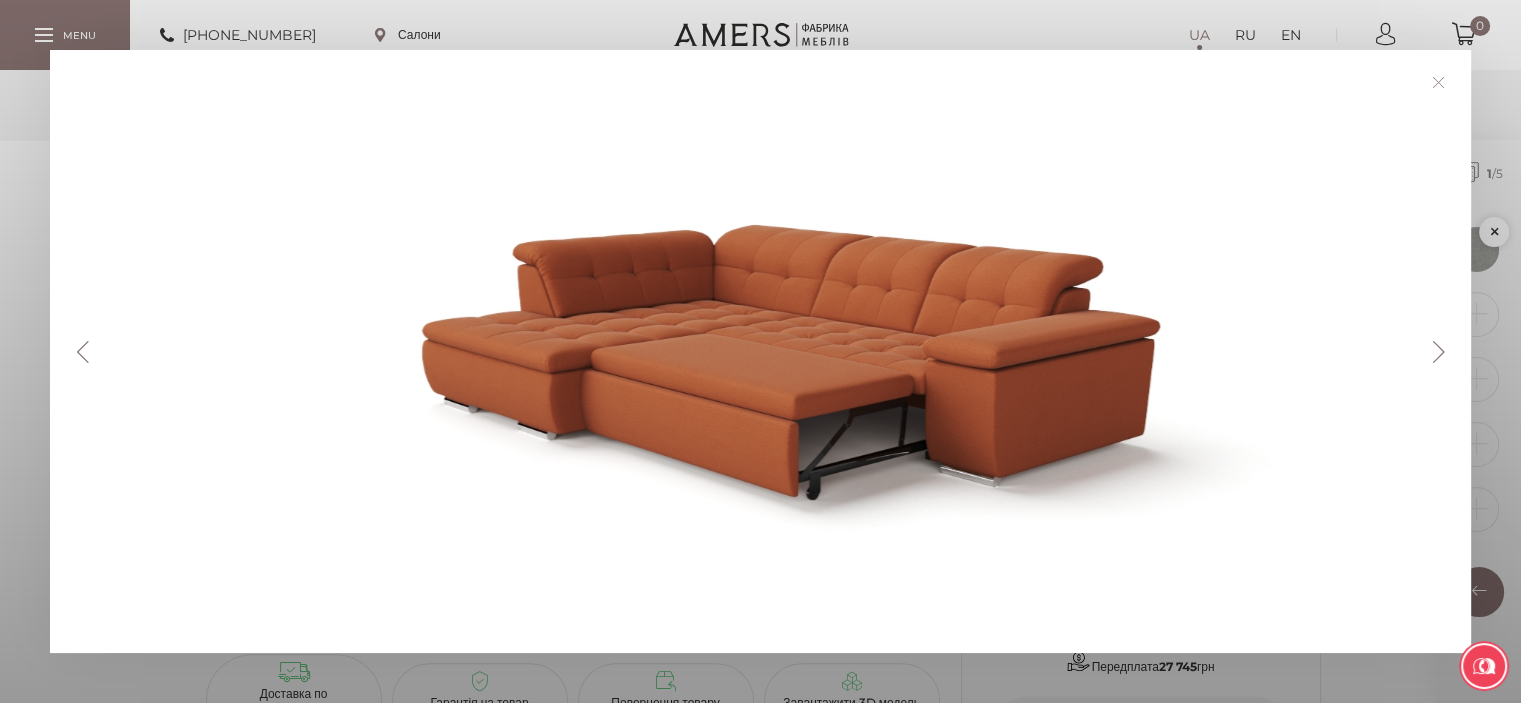 click on "Next" at bounding box center (1438, 352) 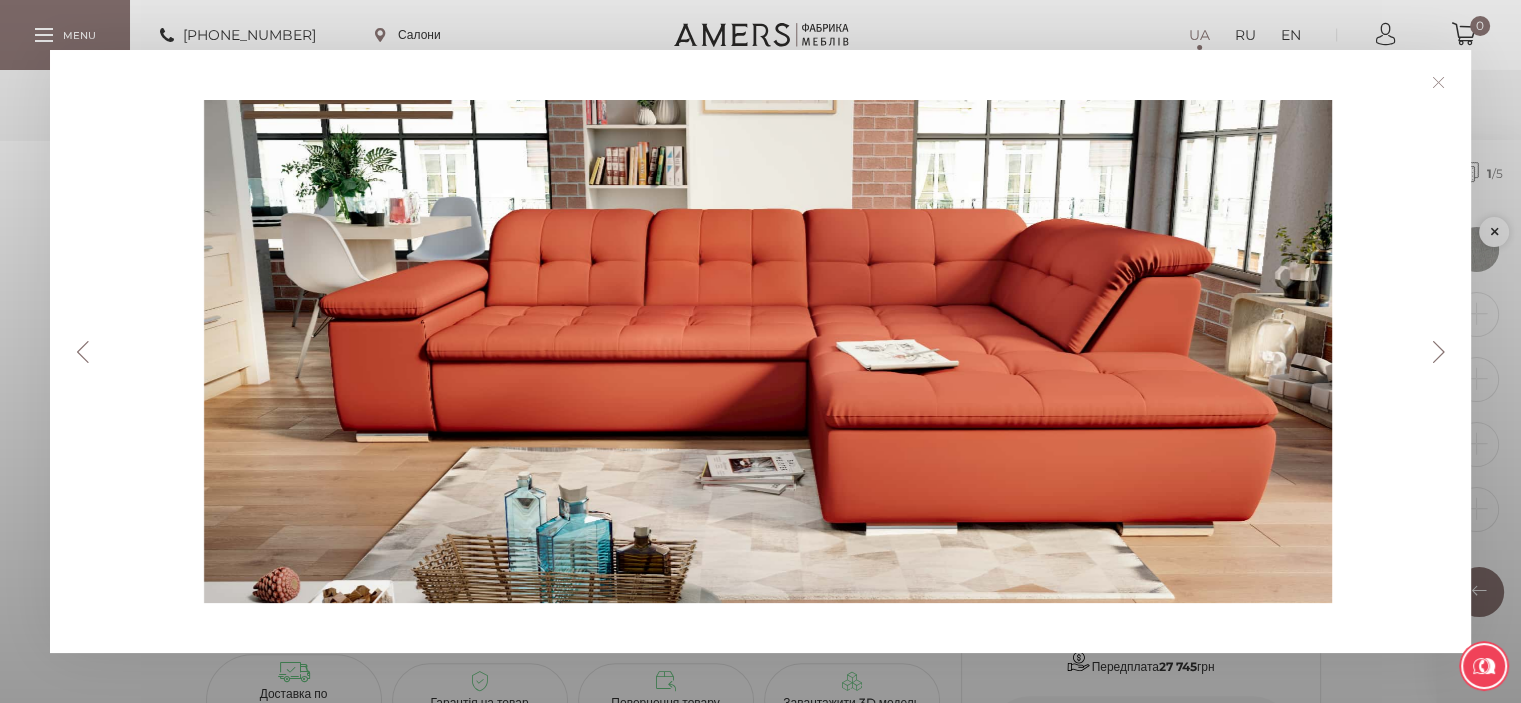click on "Next" at bounding box center (1438, 352) 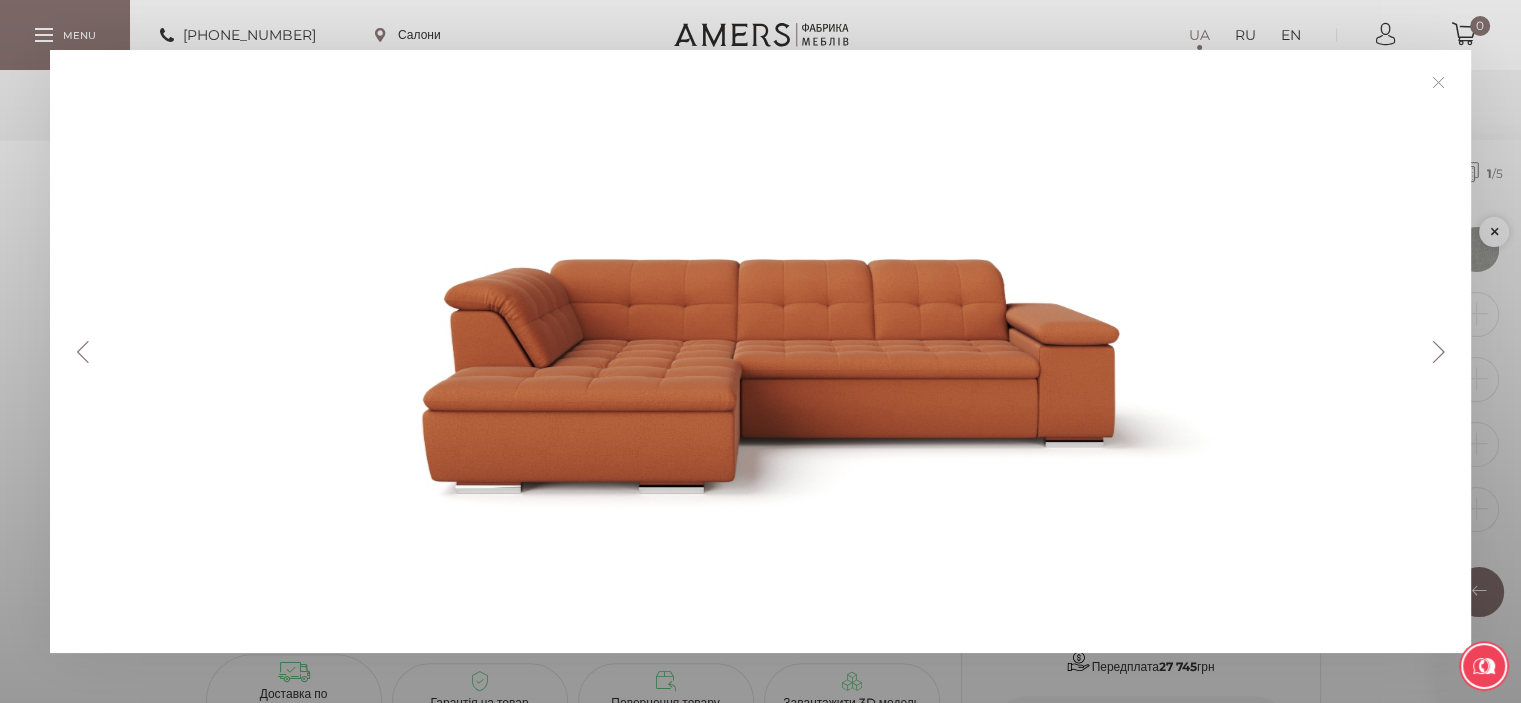 click on "Next" at bounding box center (1438, 352) 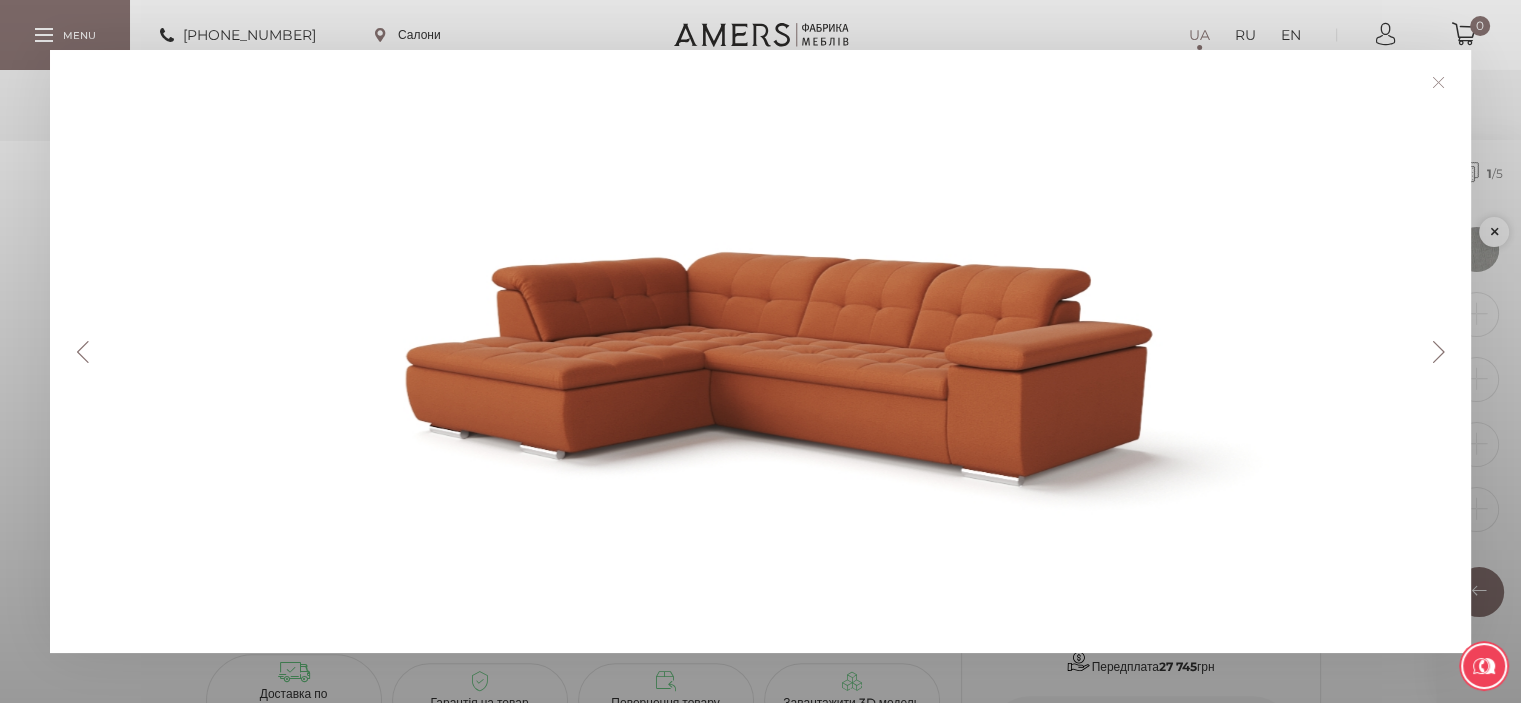 click on "Next" at bounding box center [1438, 352] 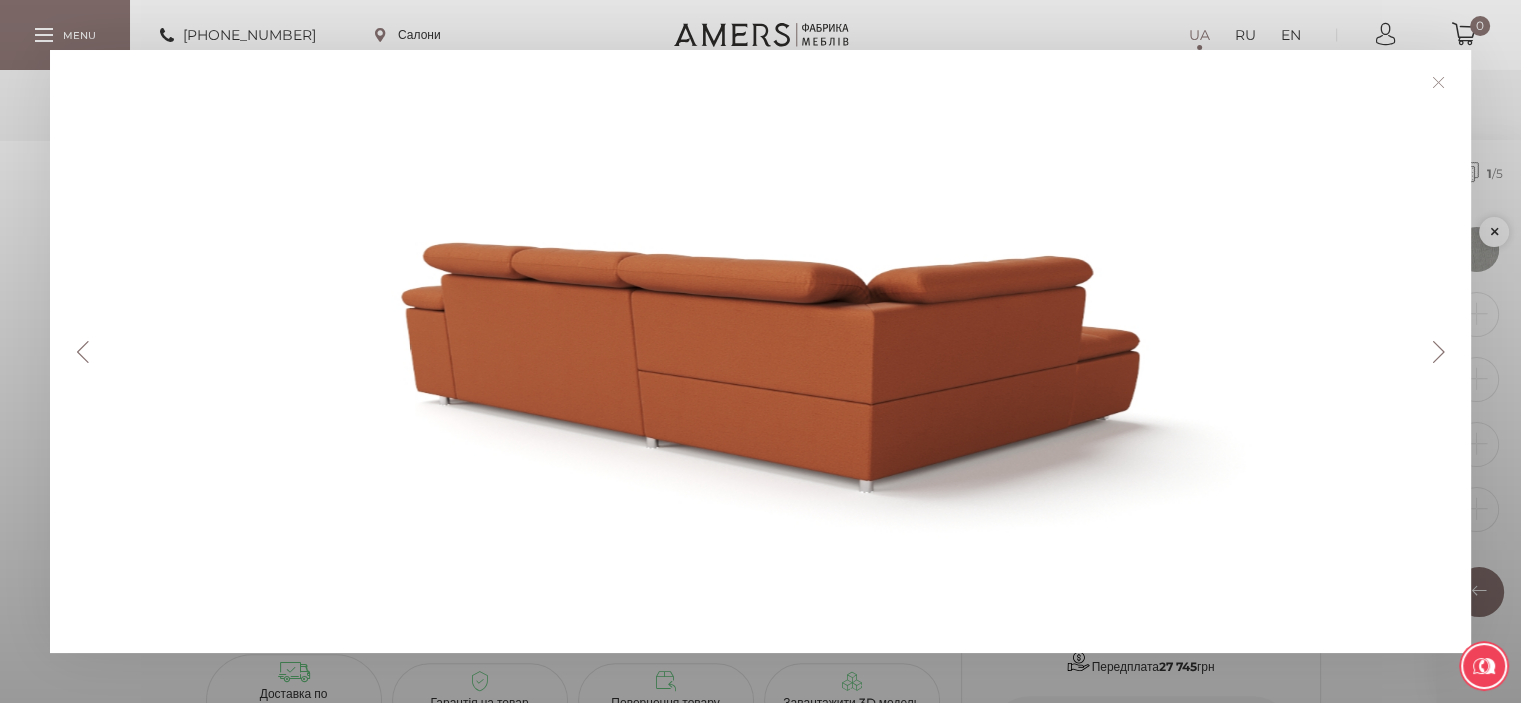 click on "Next" at bounding box center [1438, 352] 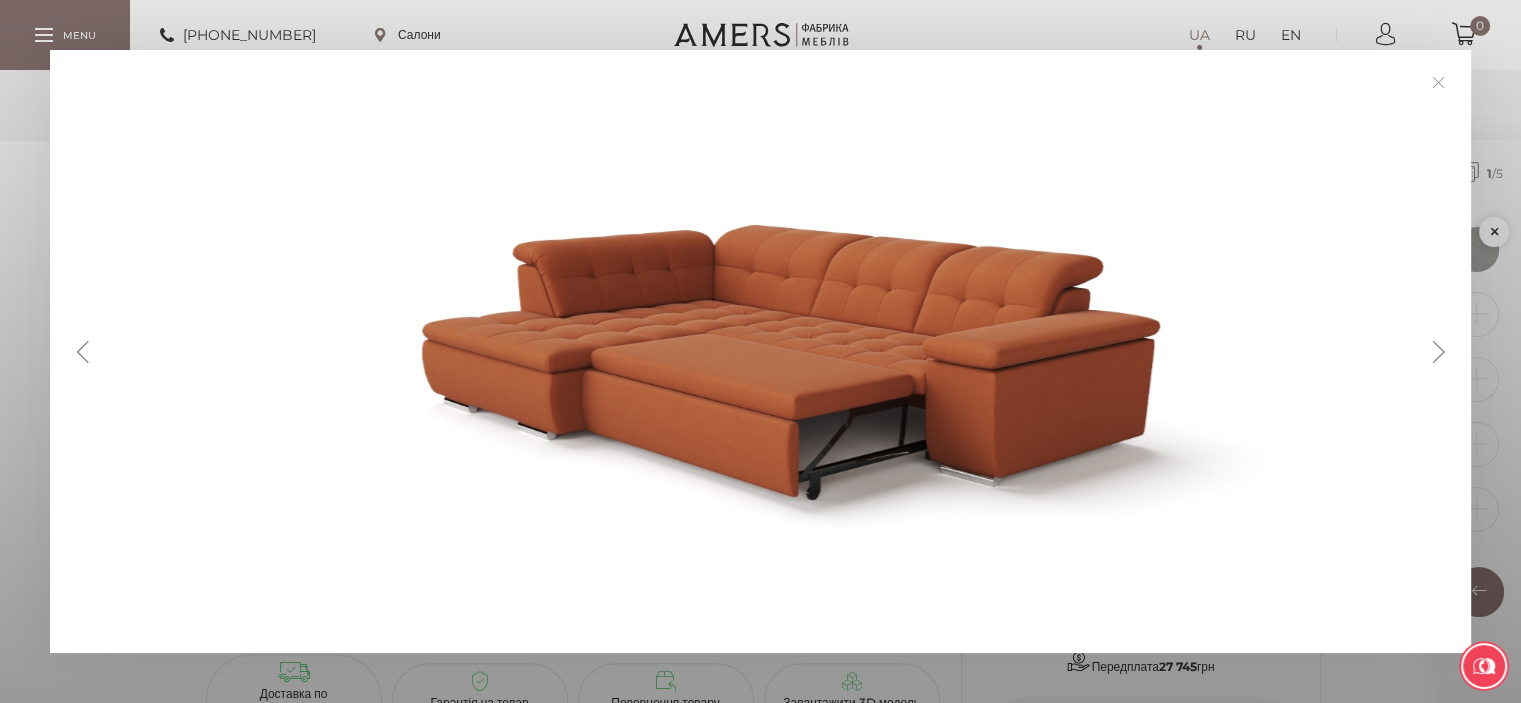 click at bounding box center (1438, 82) 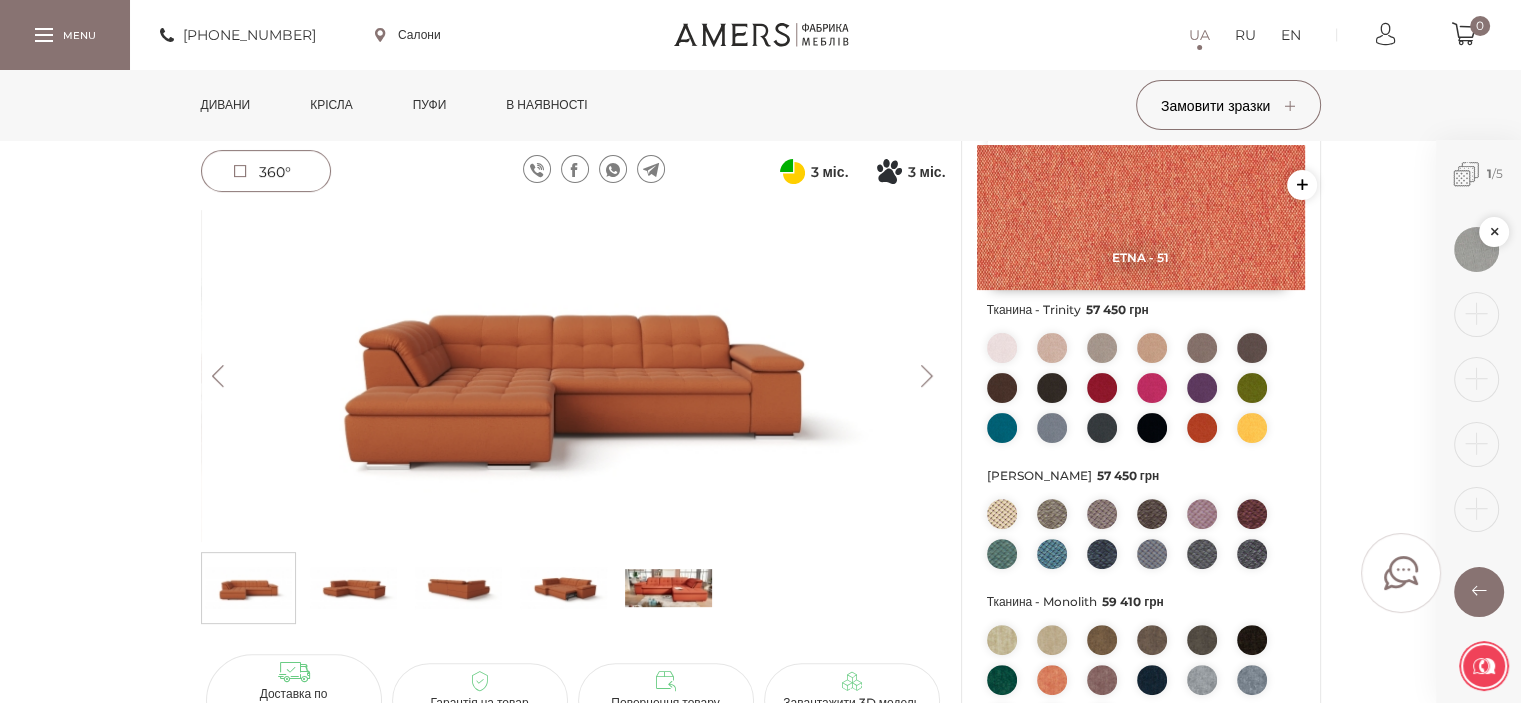 scroll, scrollTop: 500, scrollLeft: 0, axis: vertical 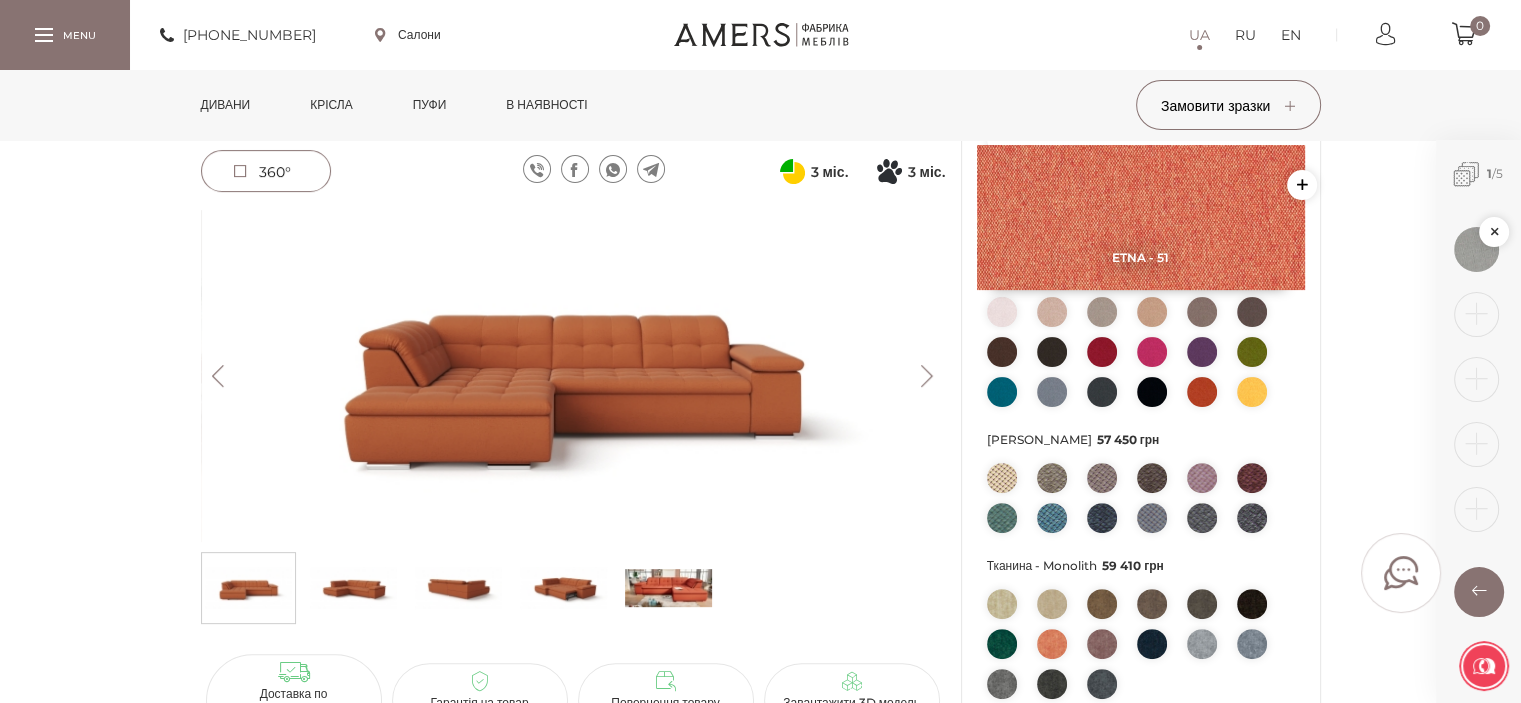 click at bounding box center [1252, 392] 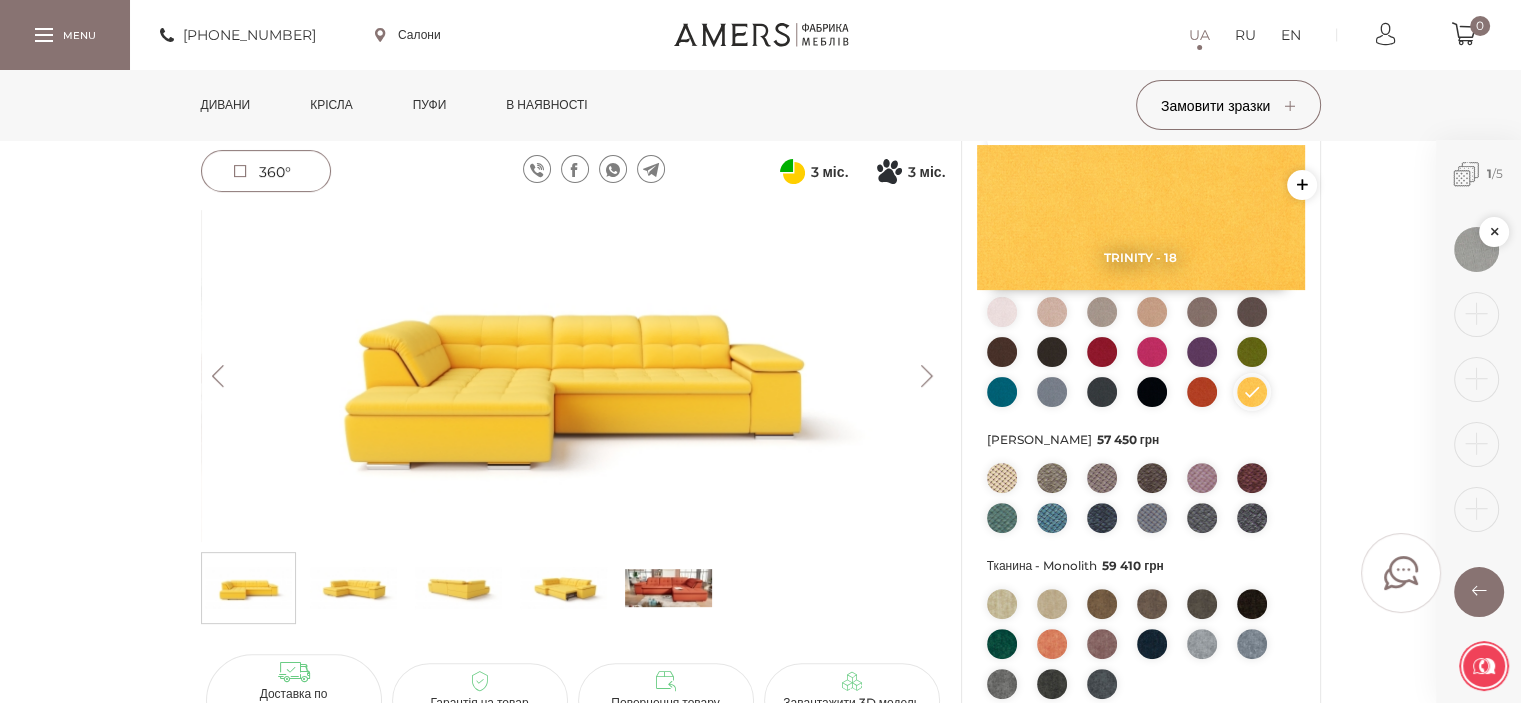 click at bounding box center (1202, 392) 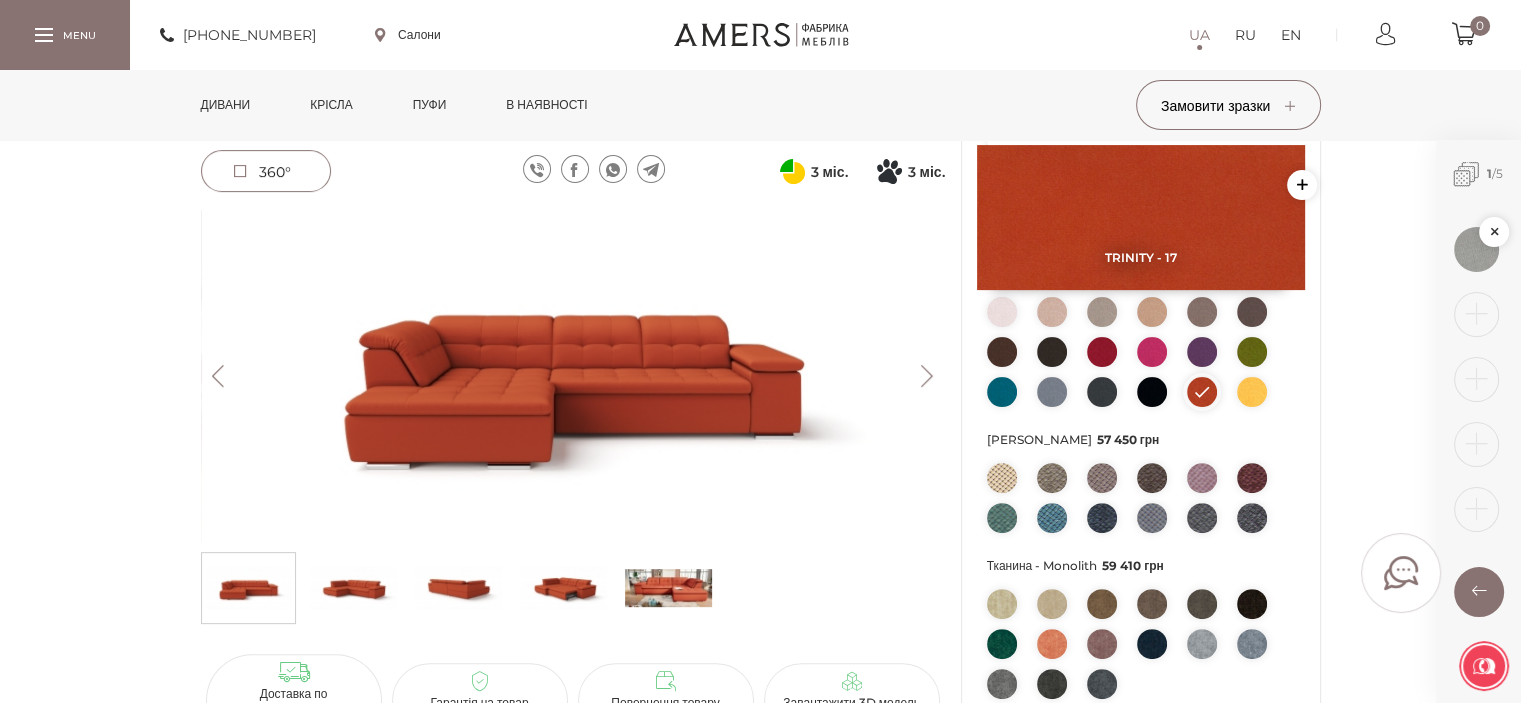 click at bounding box center [1152, 392] 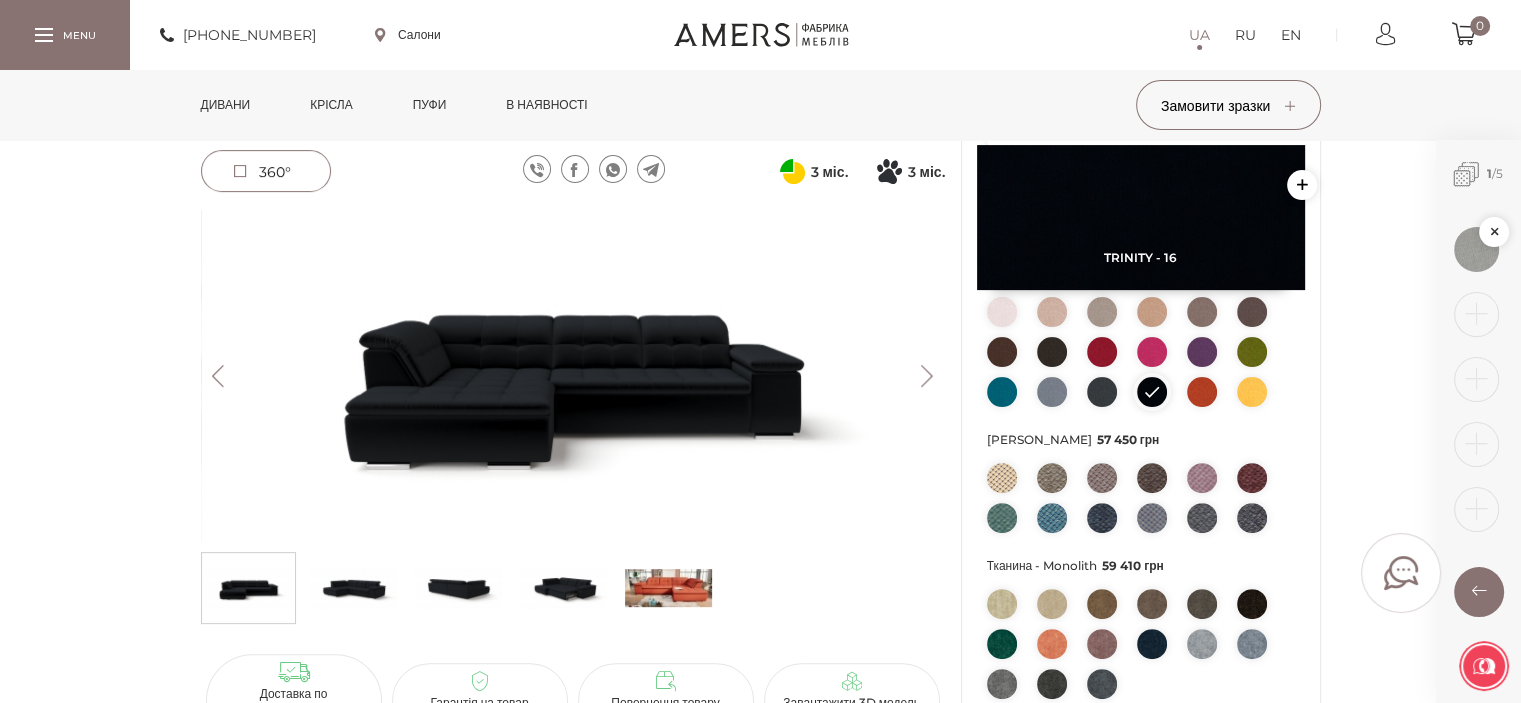 click at bounding box center [1152, 352] 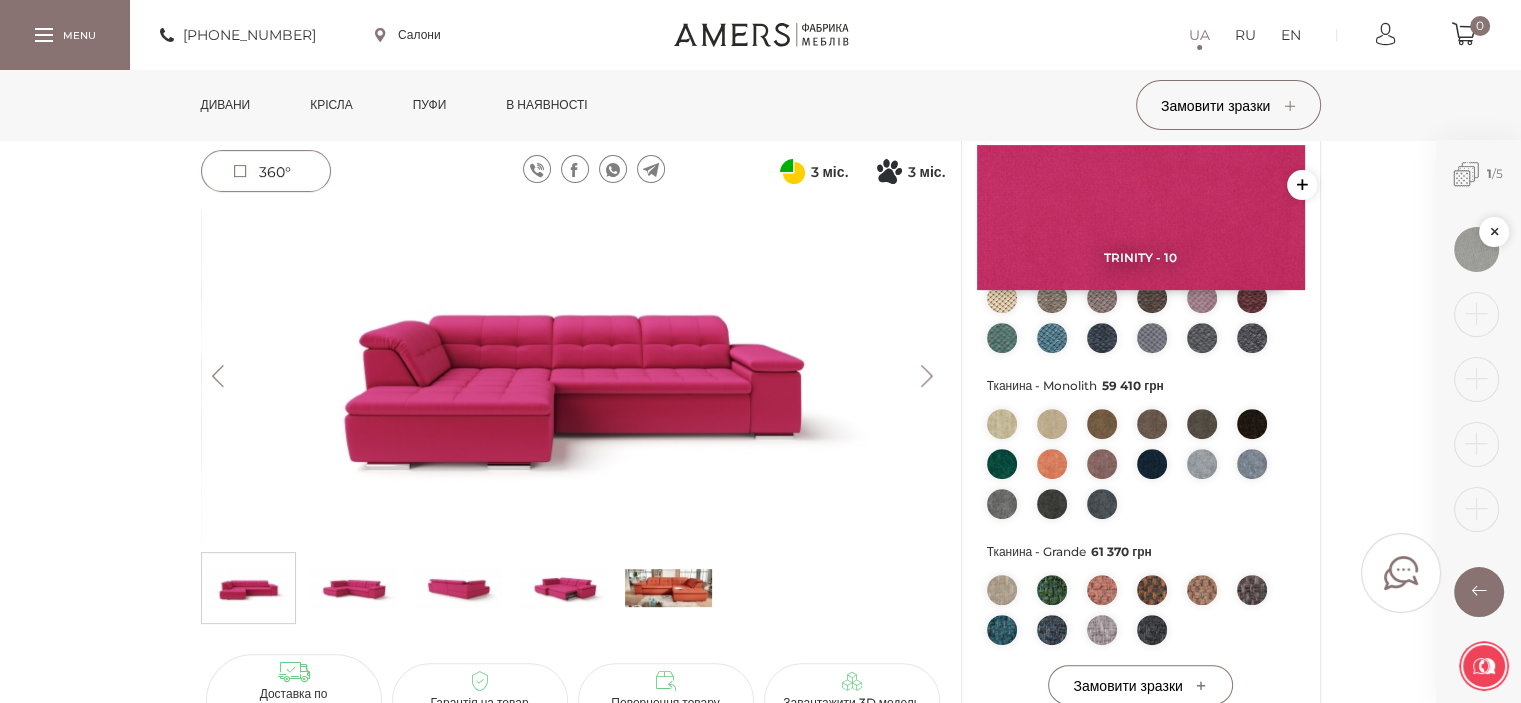 scroll, scrollTop: 700, scrollLeft: 0, axis: vertical 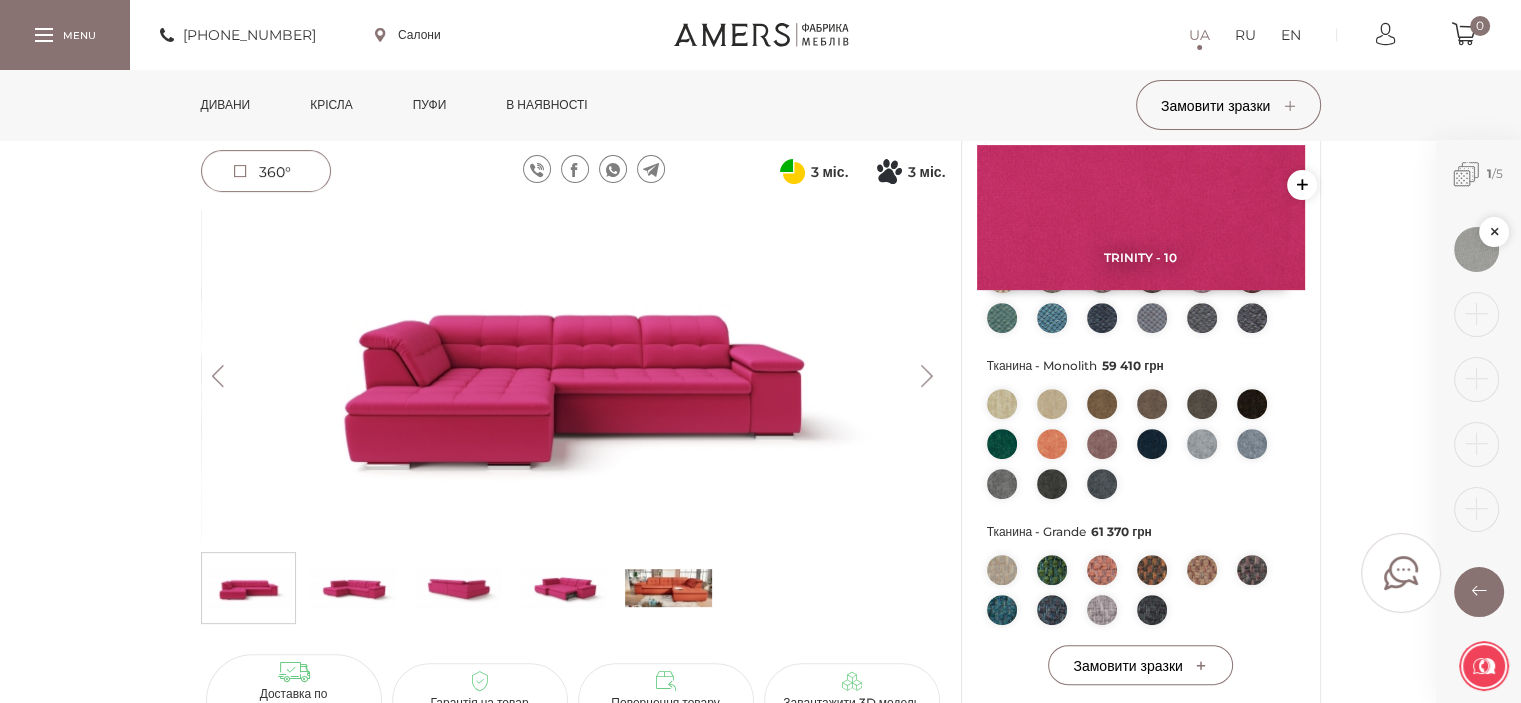 click at bounding box center (1052, 444) 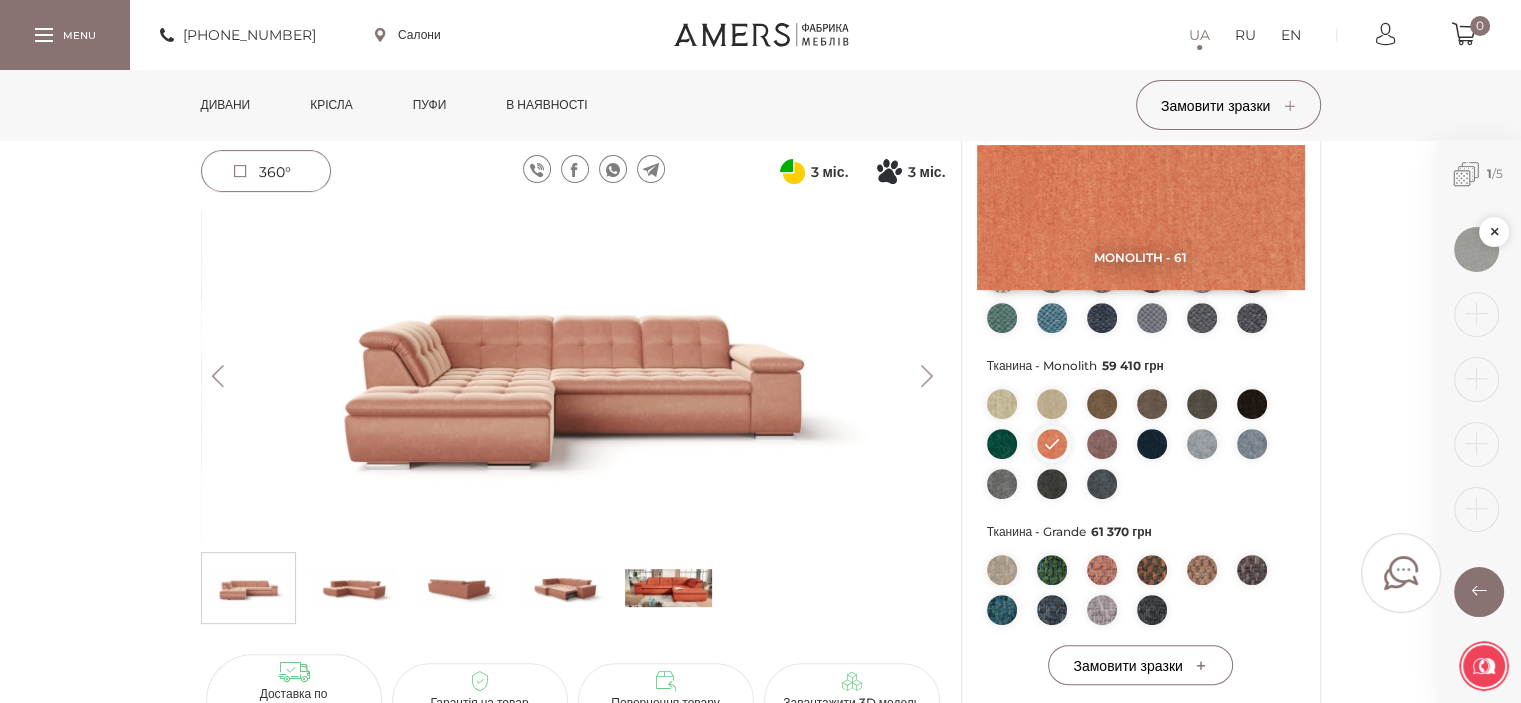 click at bounding box center (1102, 570) 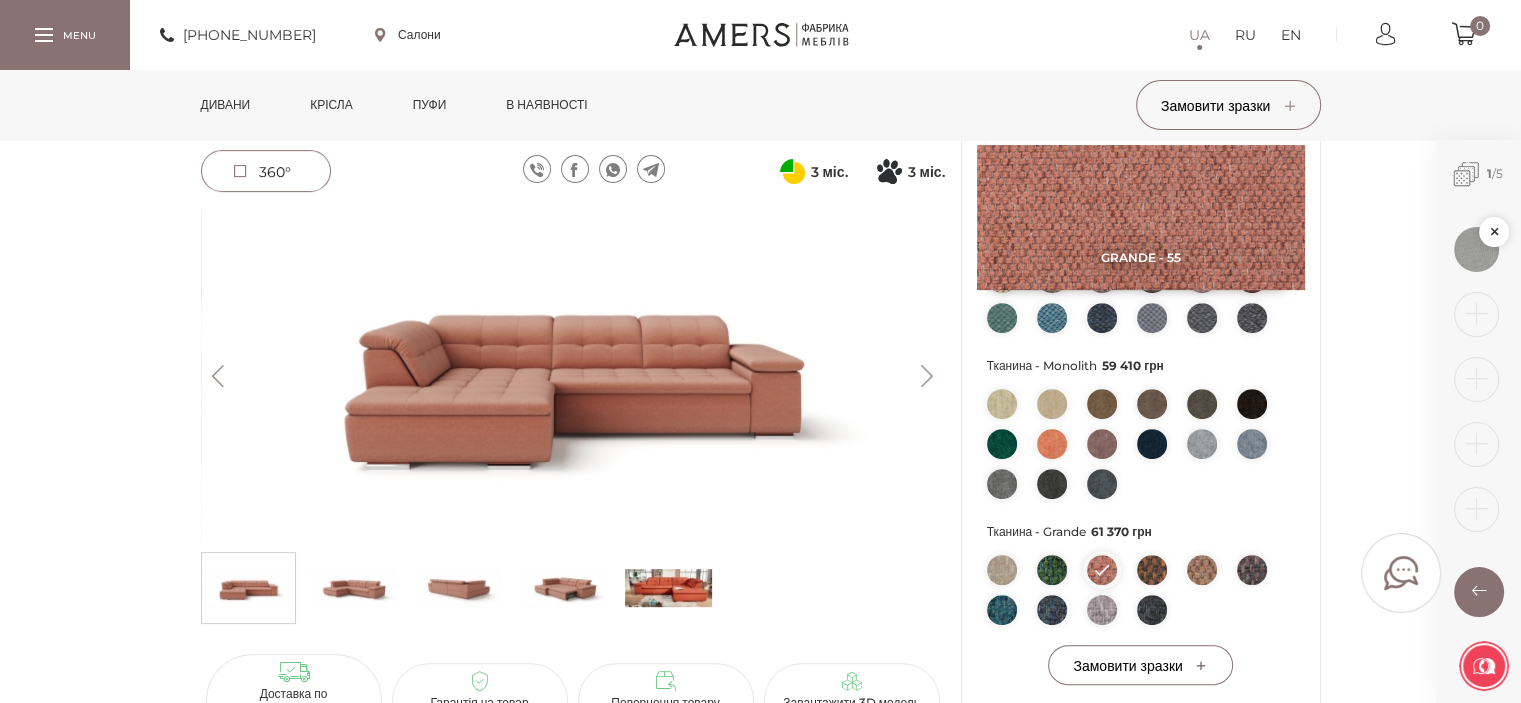 click at bounding box center [1152, 570] 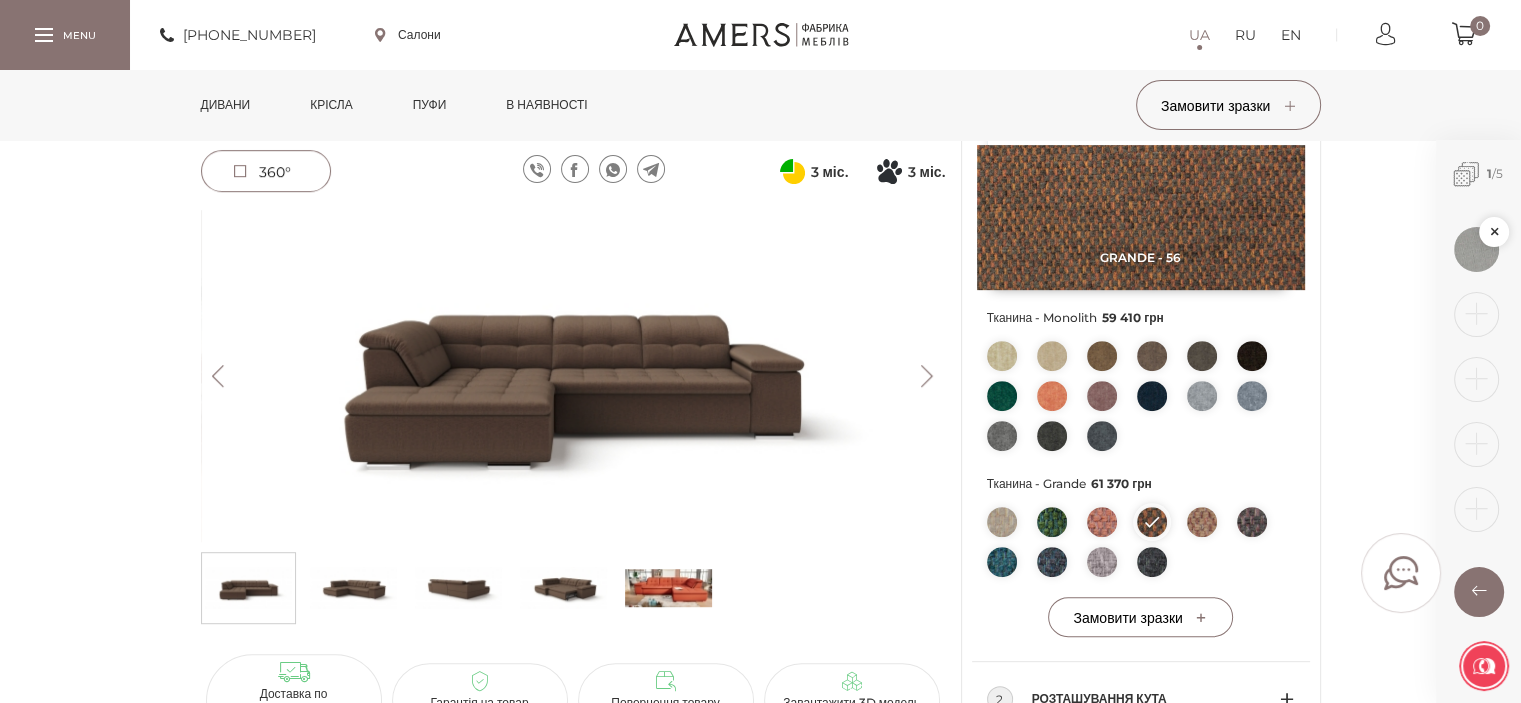scroll, scrollTop: 900, scrollLeft: 0, axis: vertical 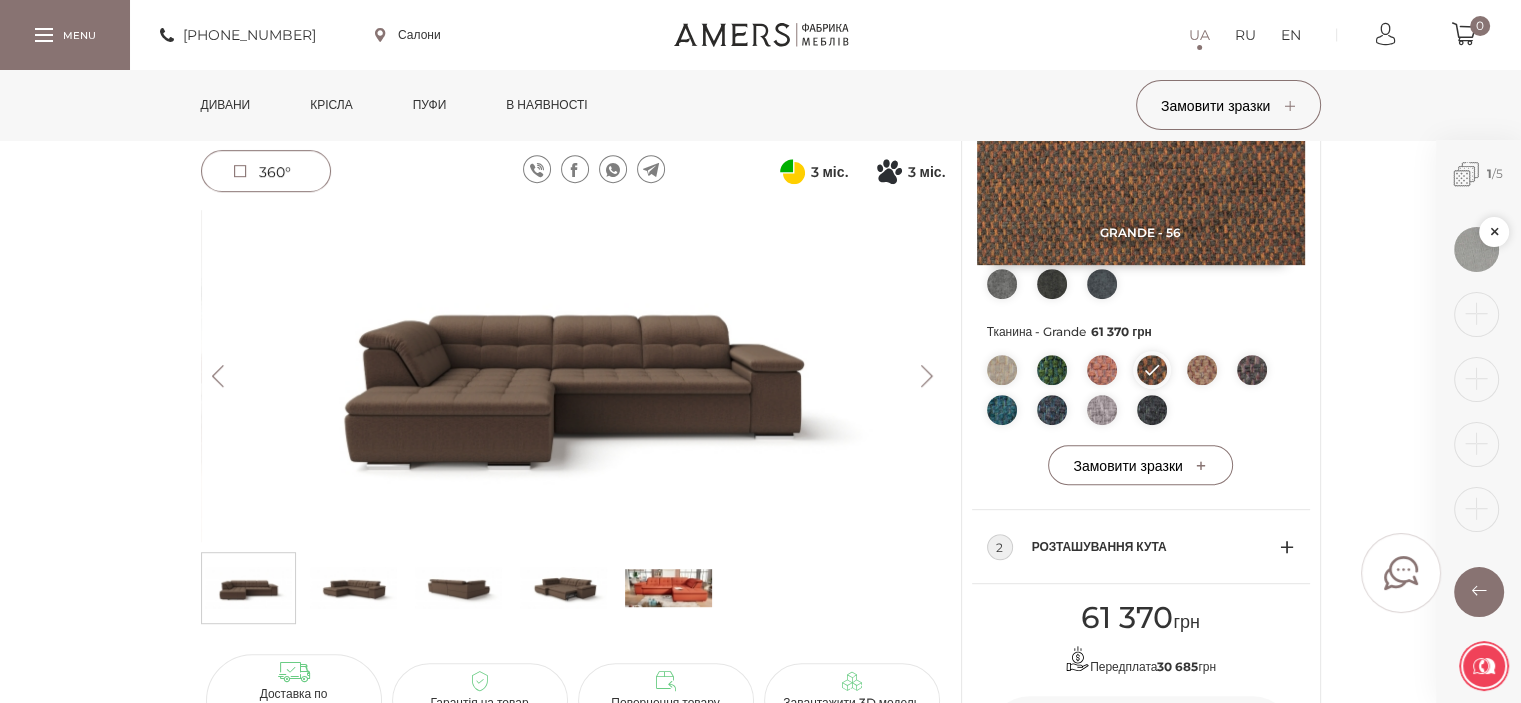click on "2
Розташування кута" at bounding box center [1141, 547] 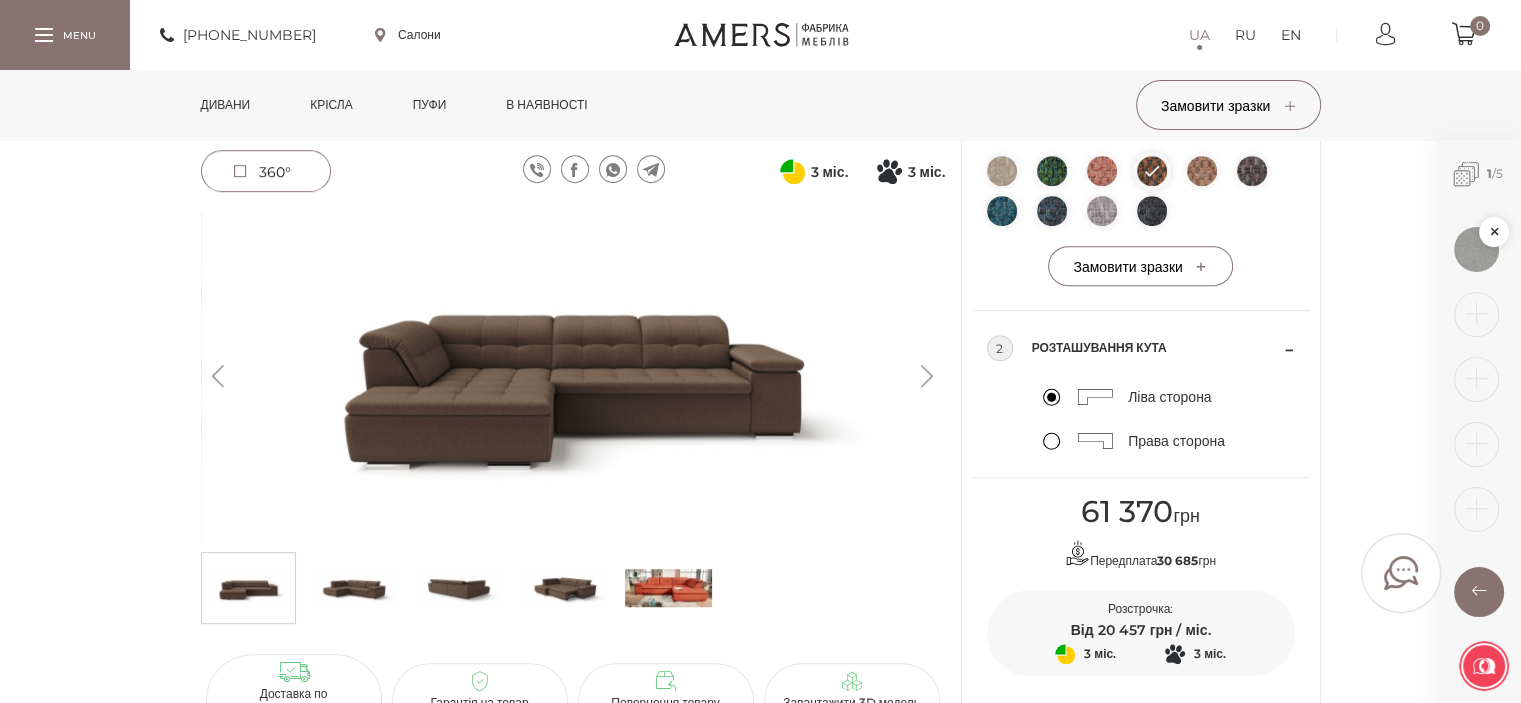 scroll, scrollTop: 1100, scrollLeft: 0, axis: vertical 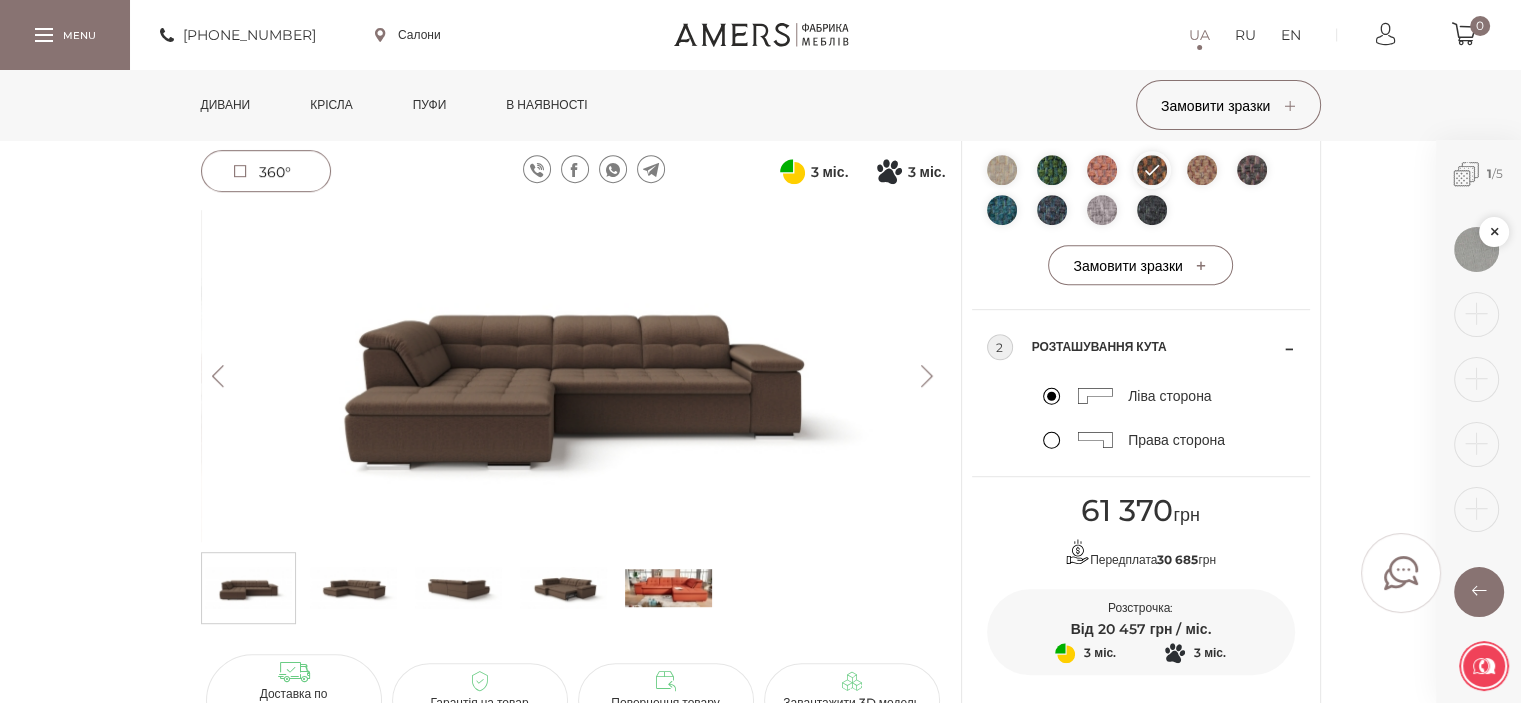 click on "Права сторона" at bounding box center [1134, 440] 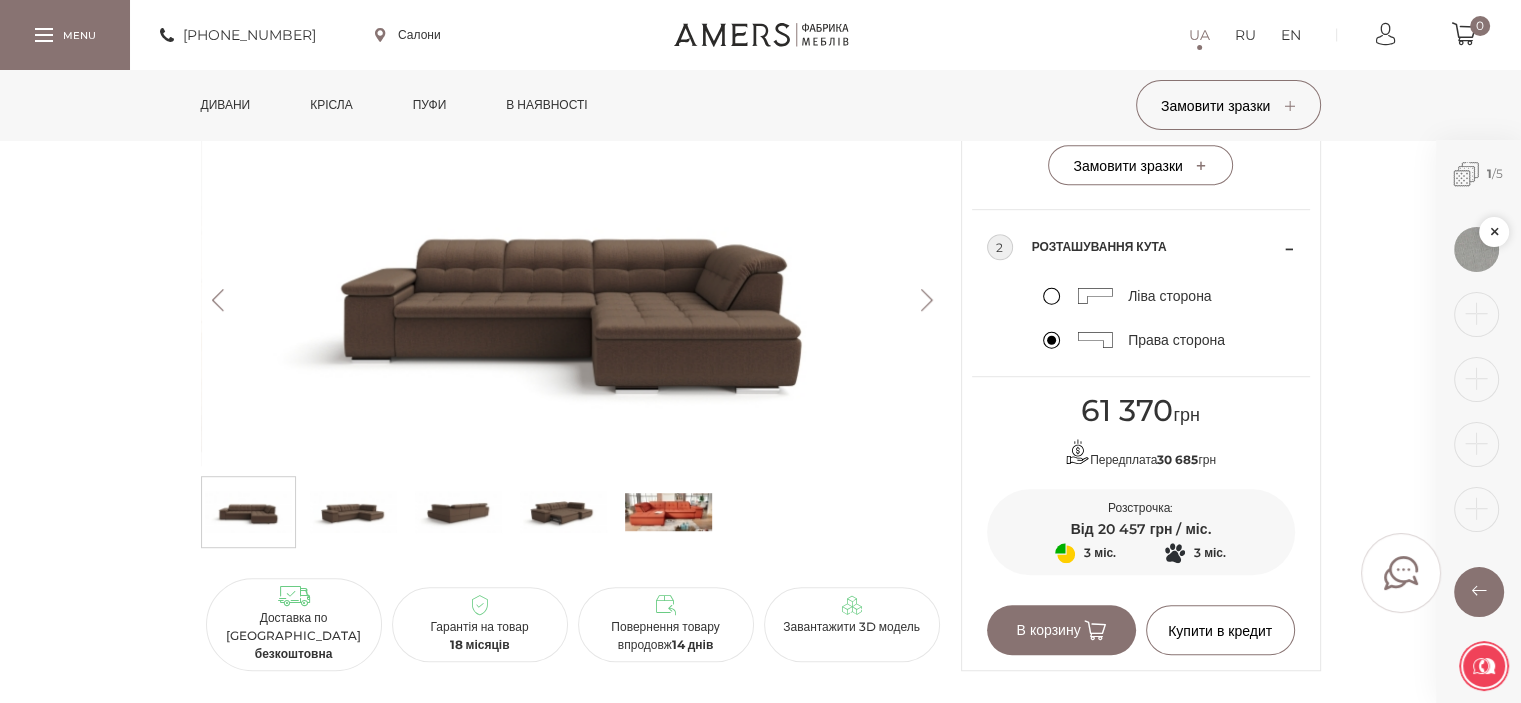 scroll, scrollTop: 1100, scrollLeft: 0, axis: vertical 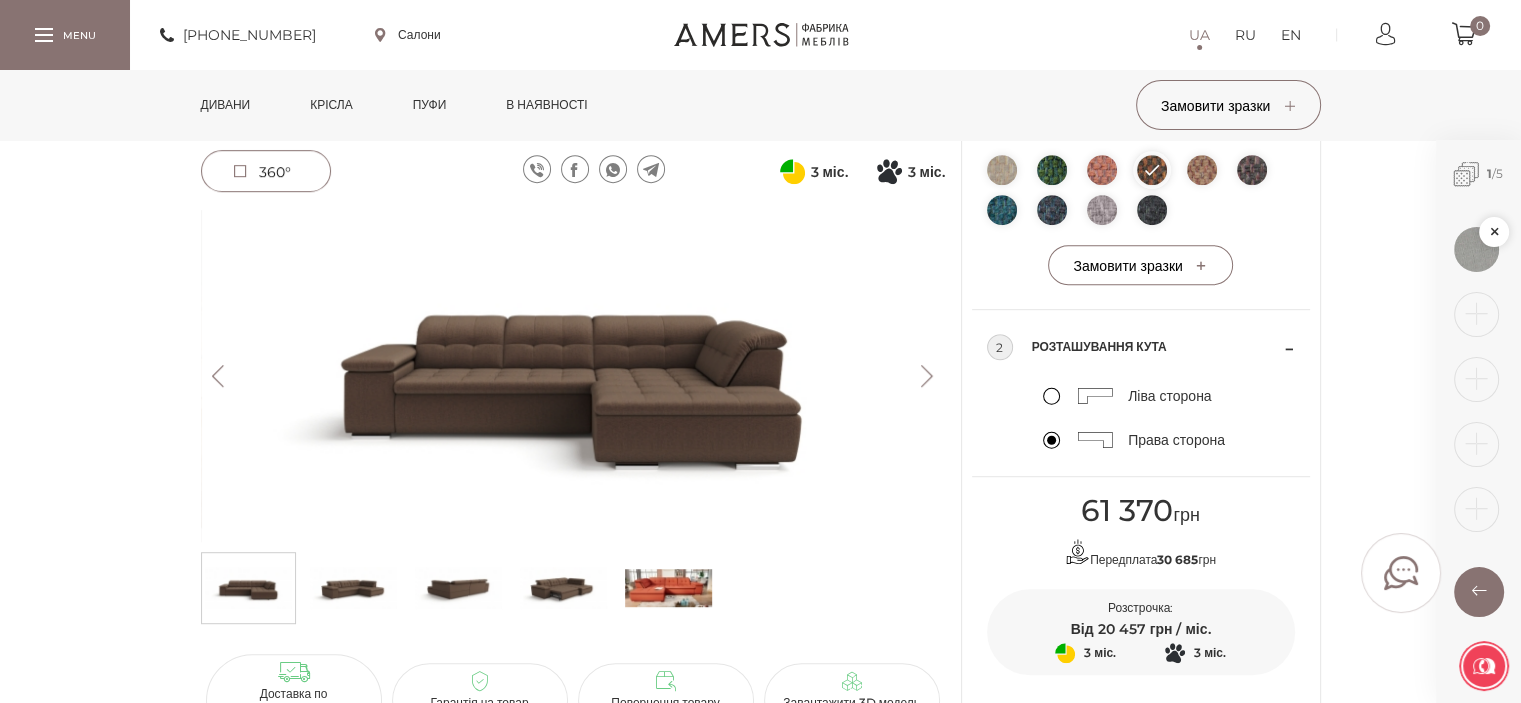 click on "Ліва сторона" at bounding box center (1127, 396) 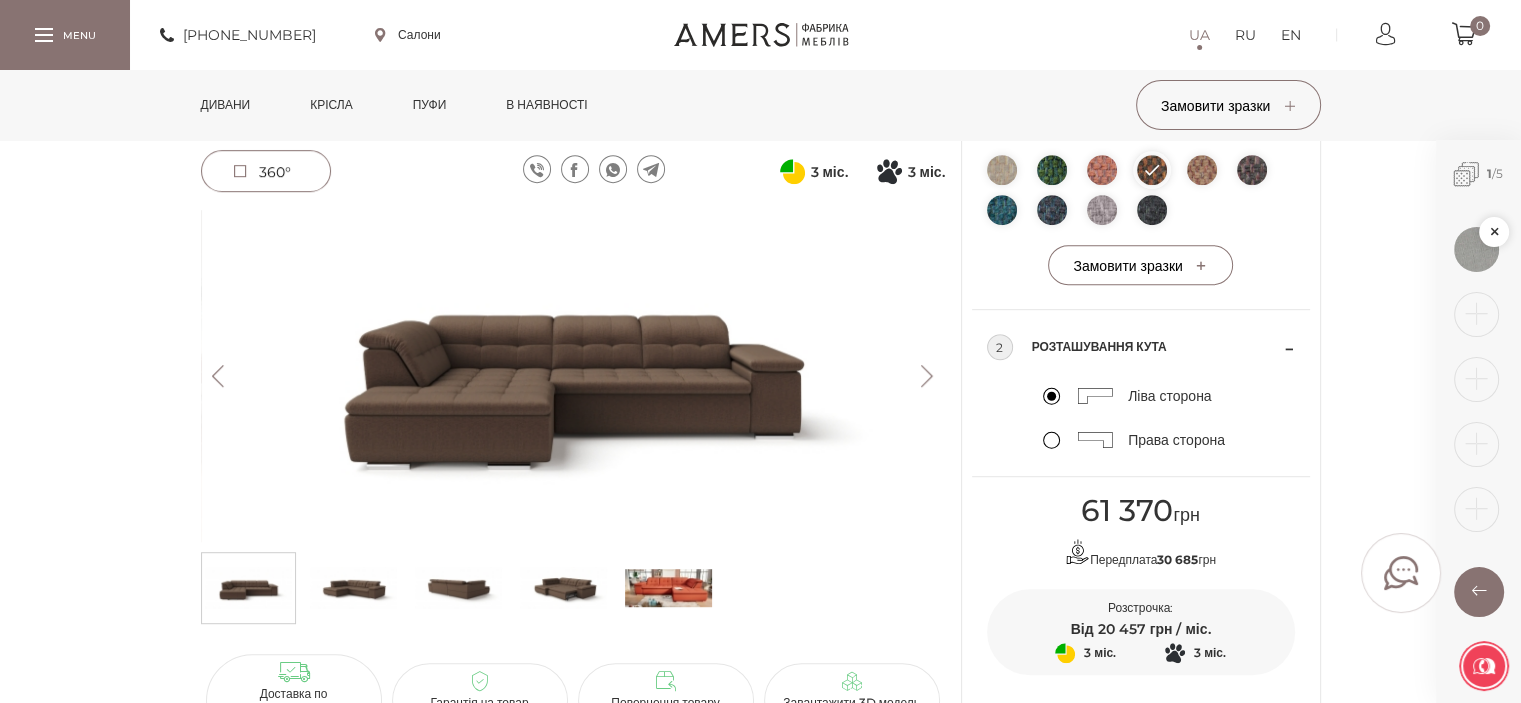 click on "Права сторона" at bounding box center (1134, 440) 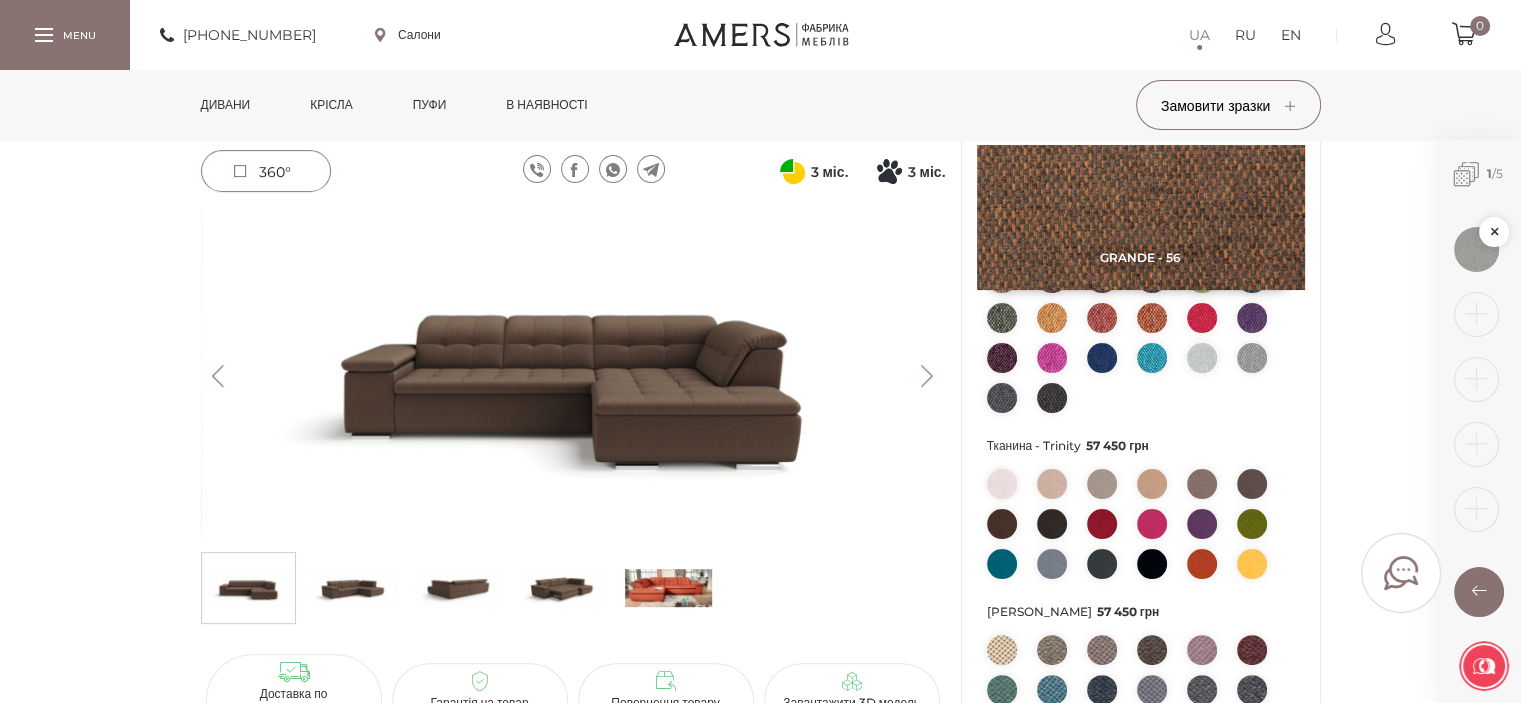 scroll, scrollTop: 200, scrollLeft: 0, axis: vertical 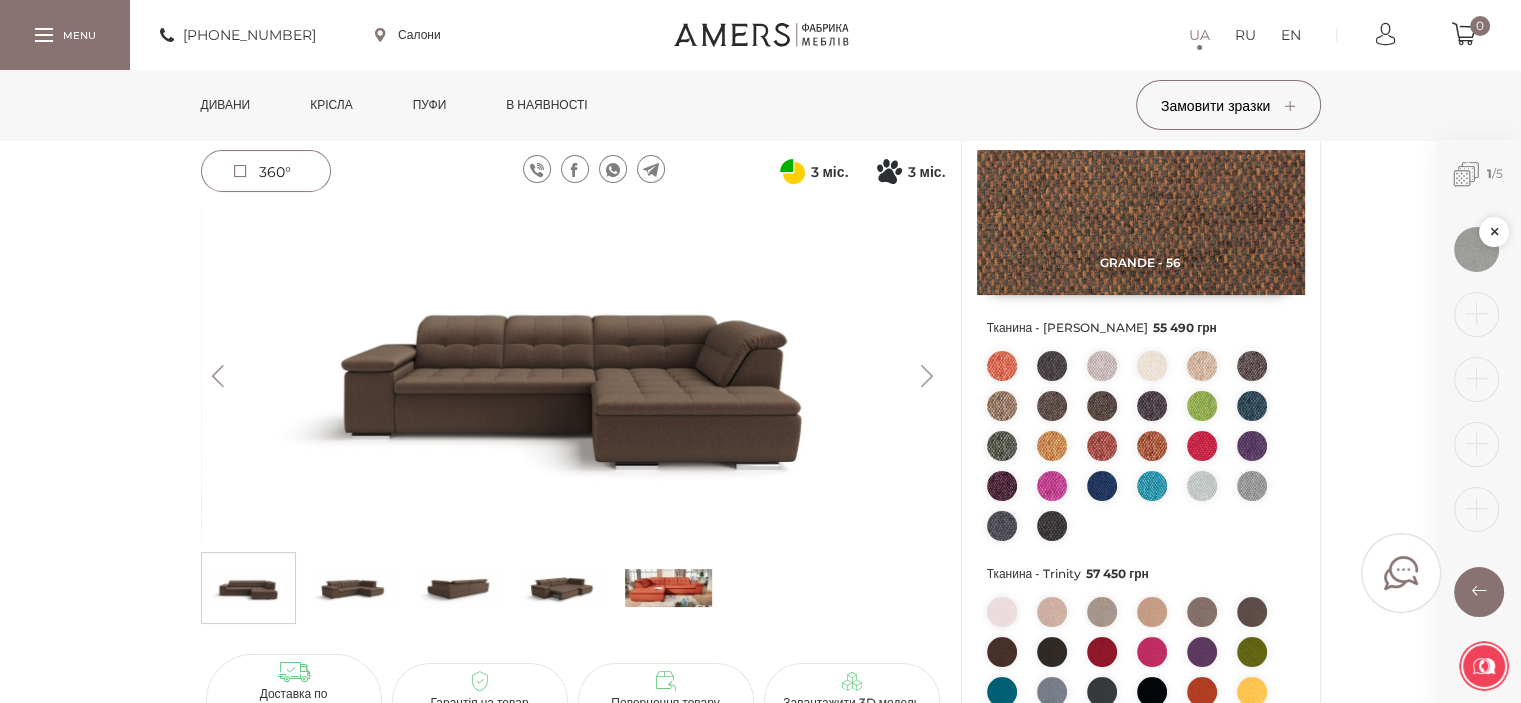 click at bounding box center (1152, 486) 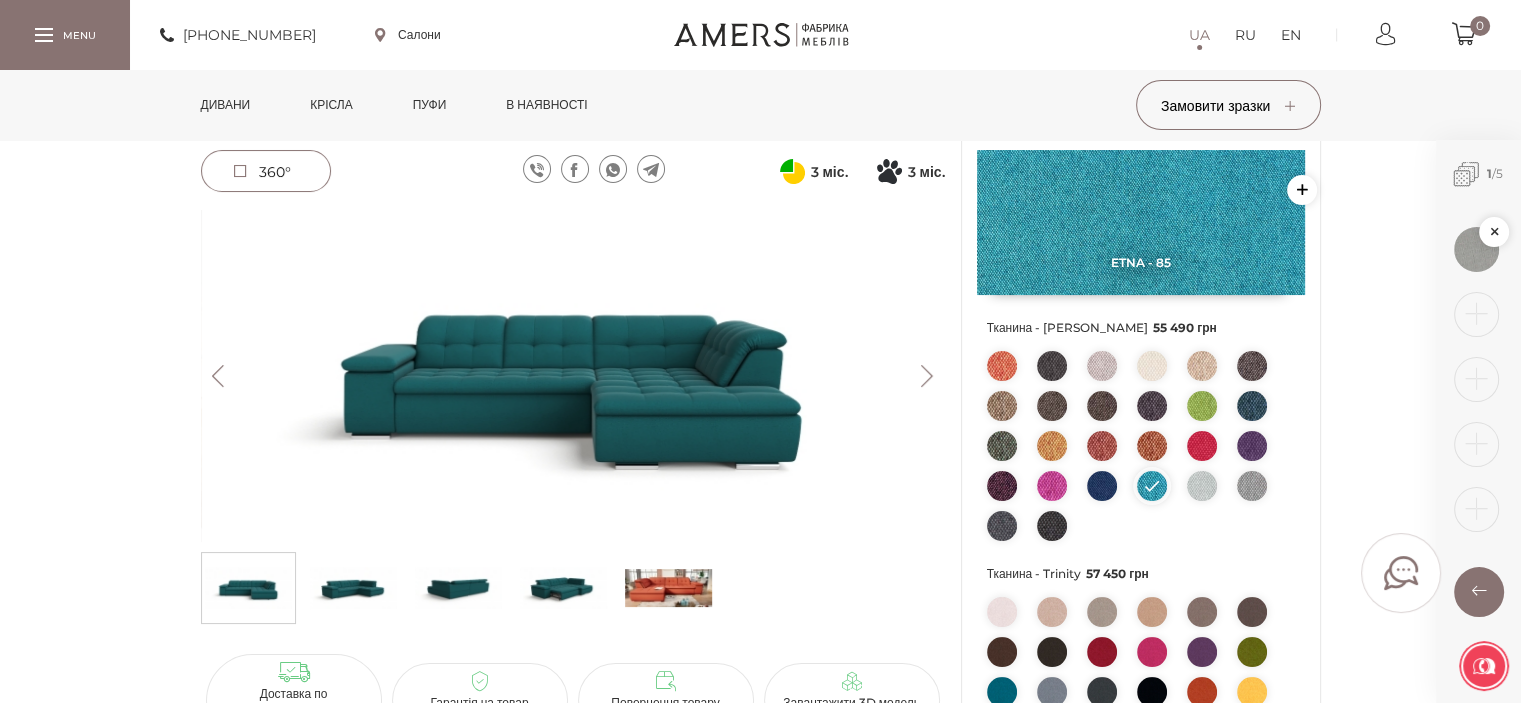 click at bounding box center [1202, 406] 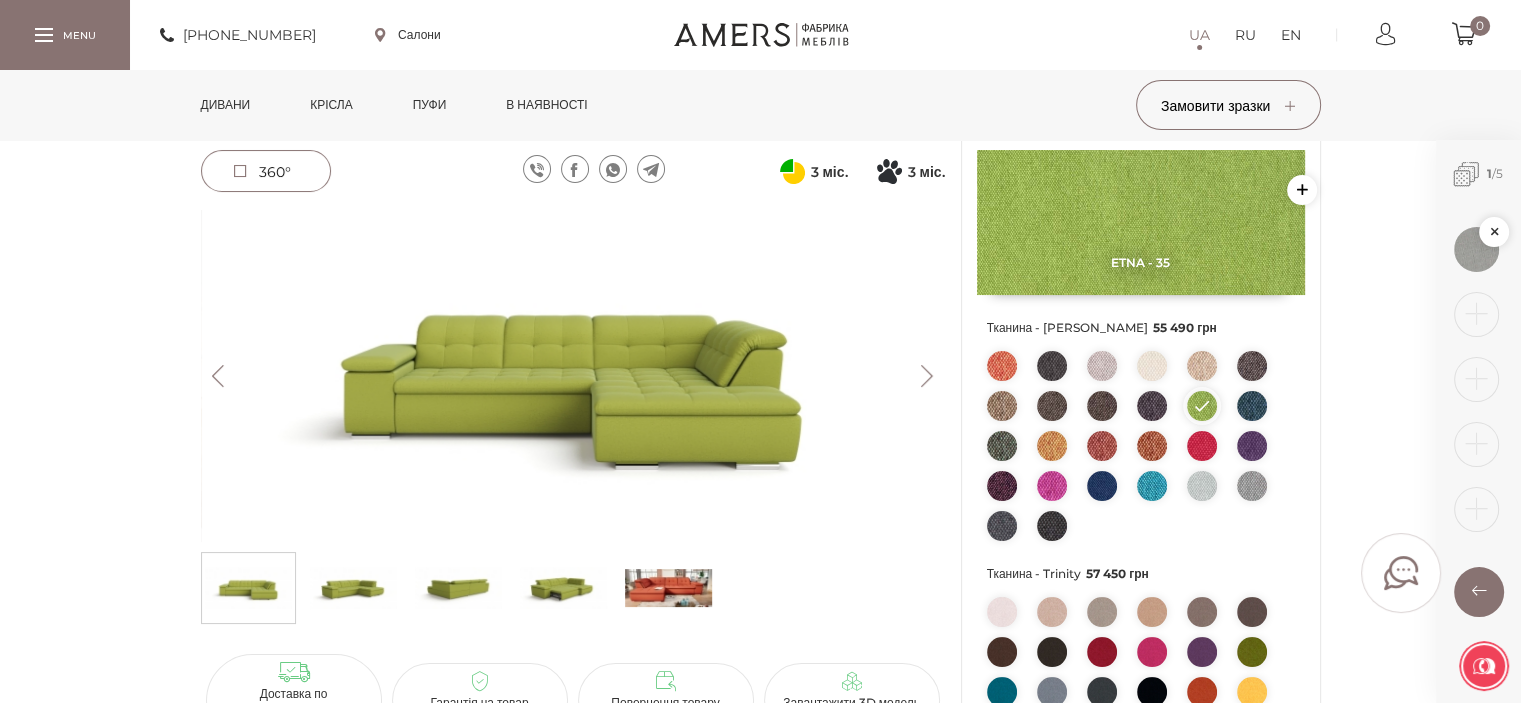 click at bounding box center [1052, 446] 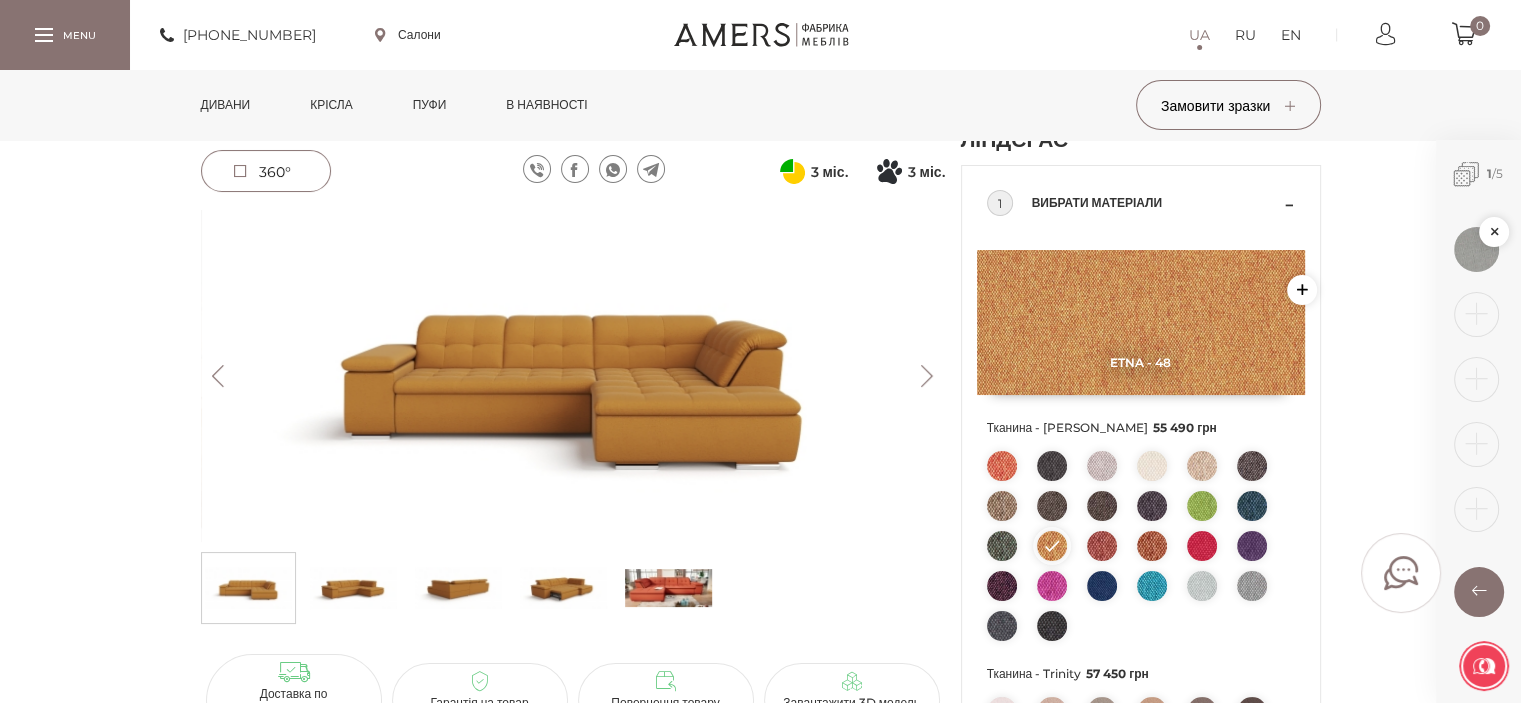 scroll, scrollTop: 0, scrollLeft: 0, axis: both 